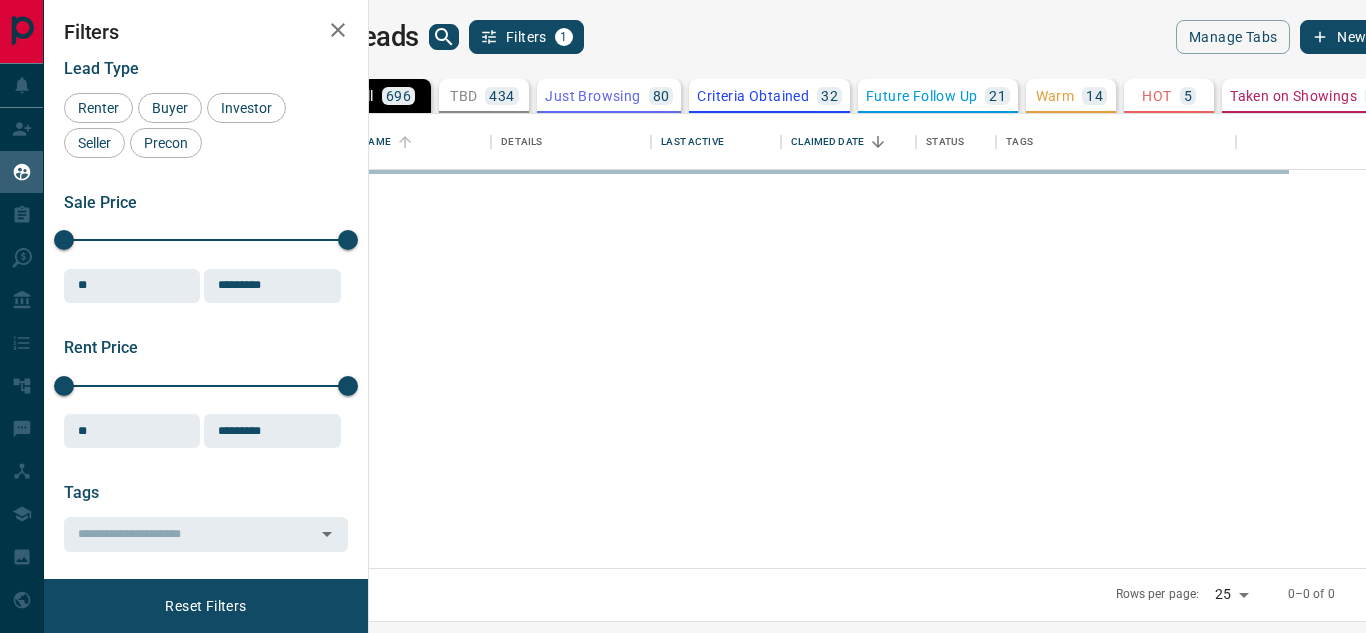 scroll, scrollTop: 0, scrollLeft: 0, axis: both 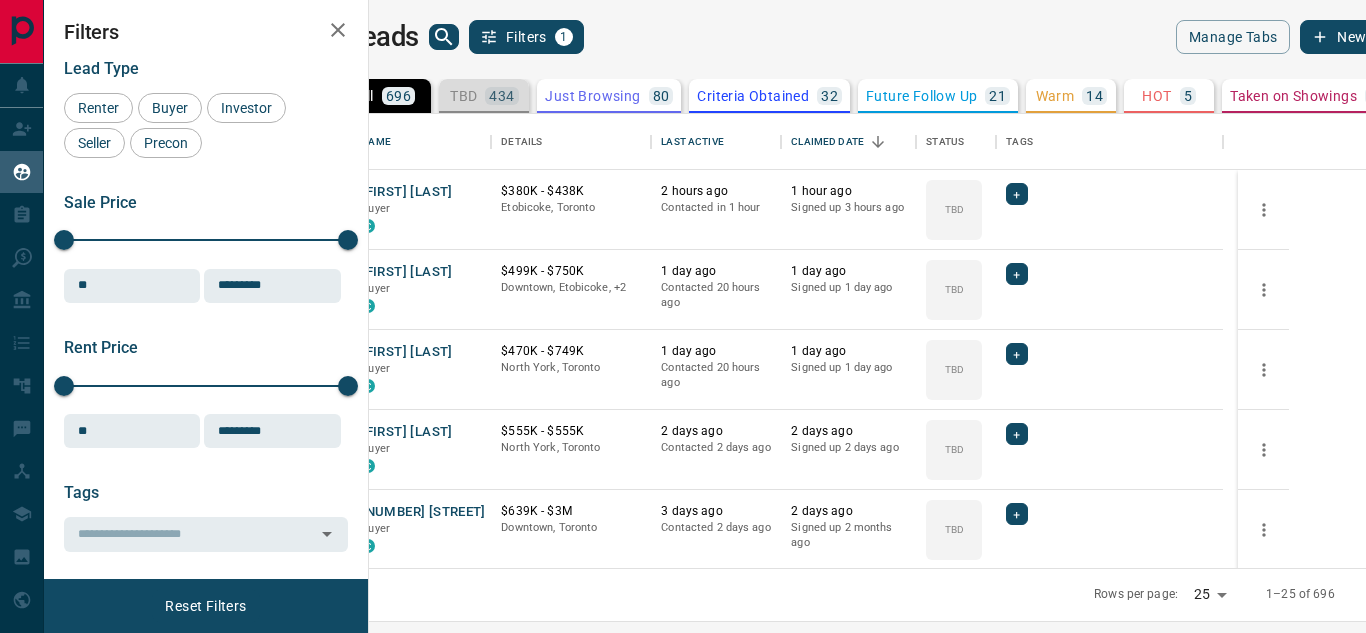 click on "434" at bounding box center (501, 96) 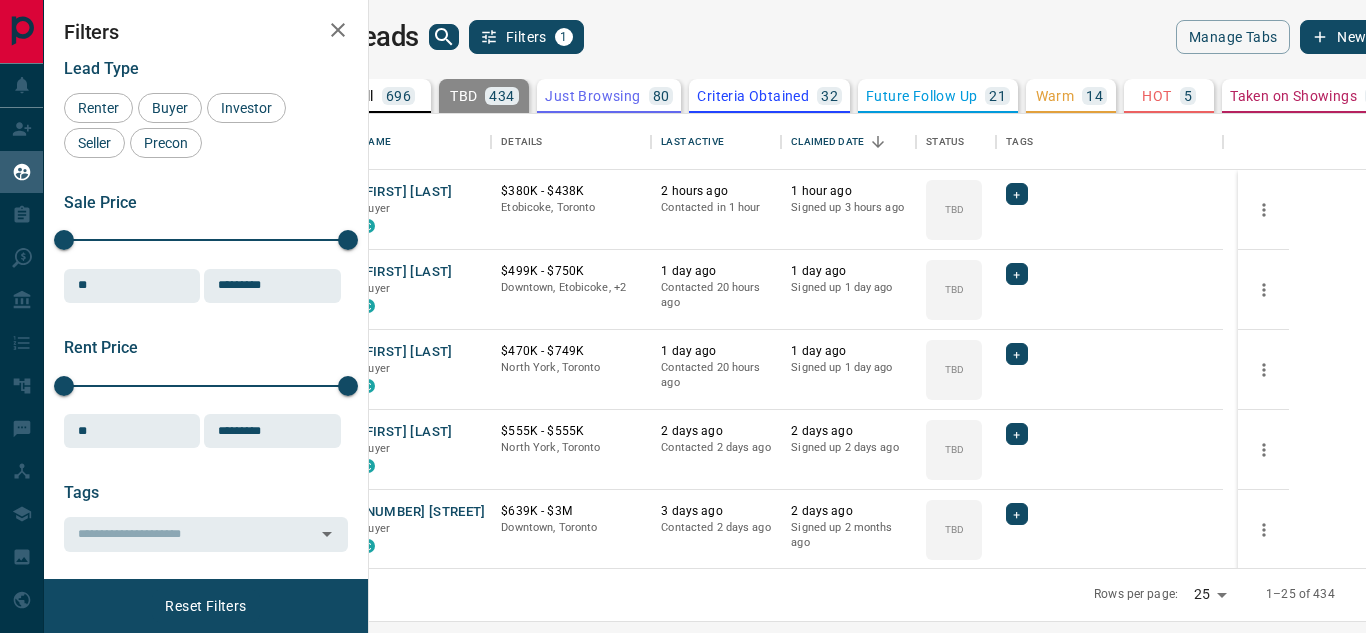 click 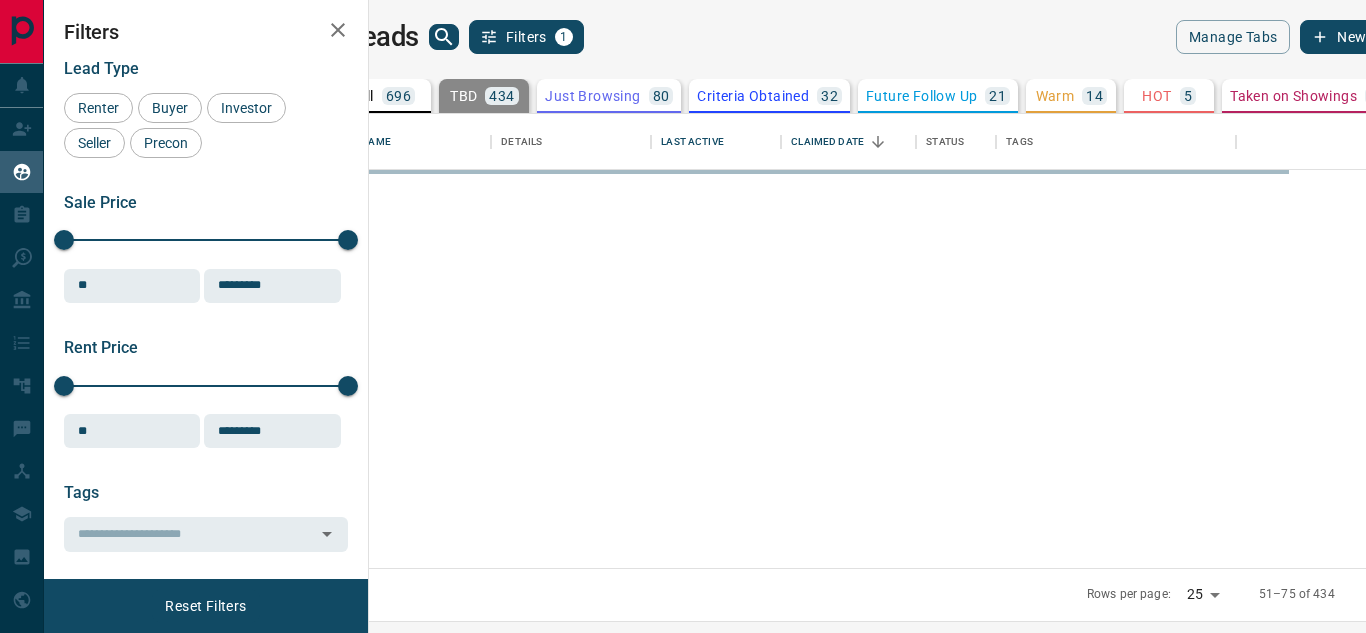 click 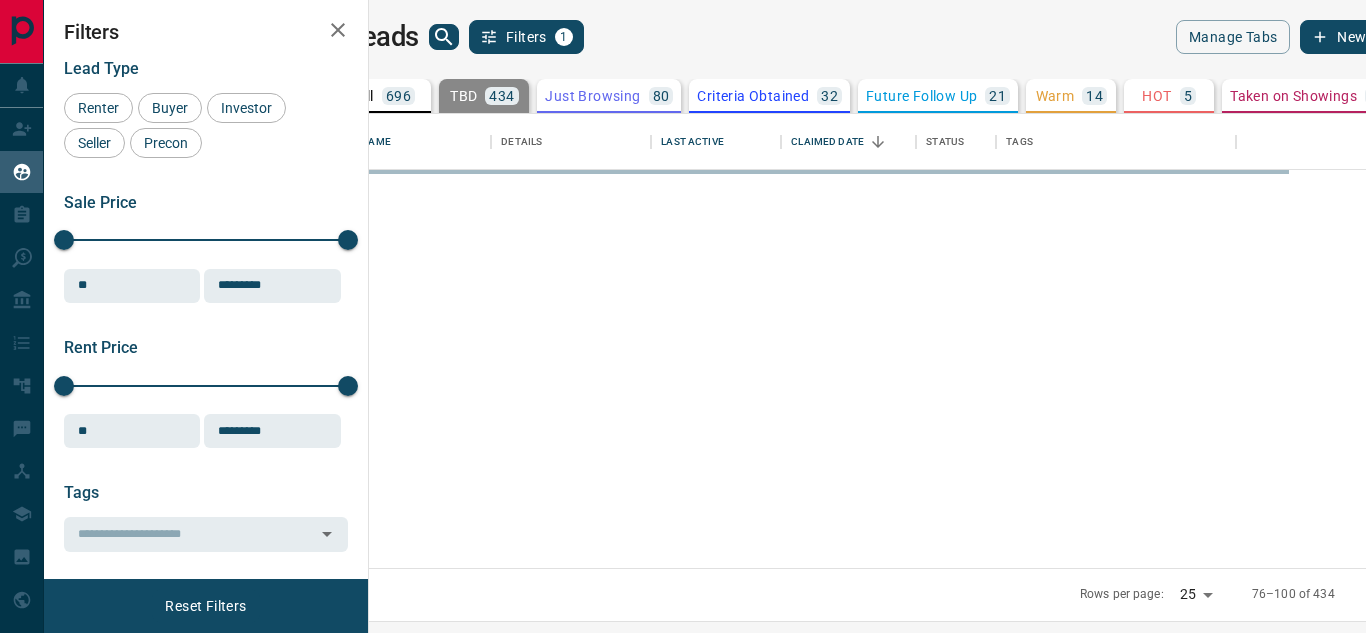 click 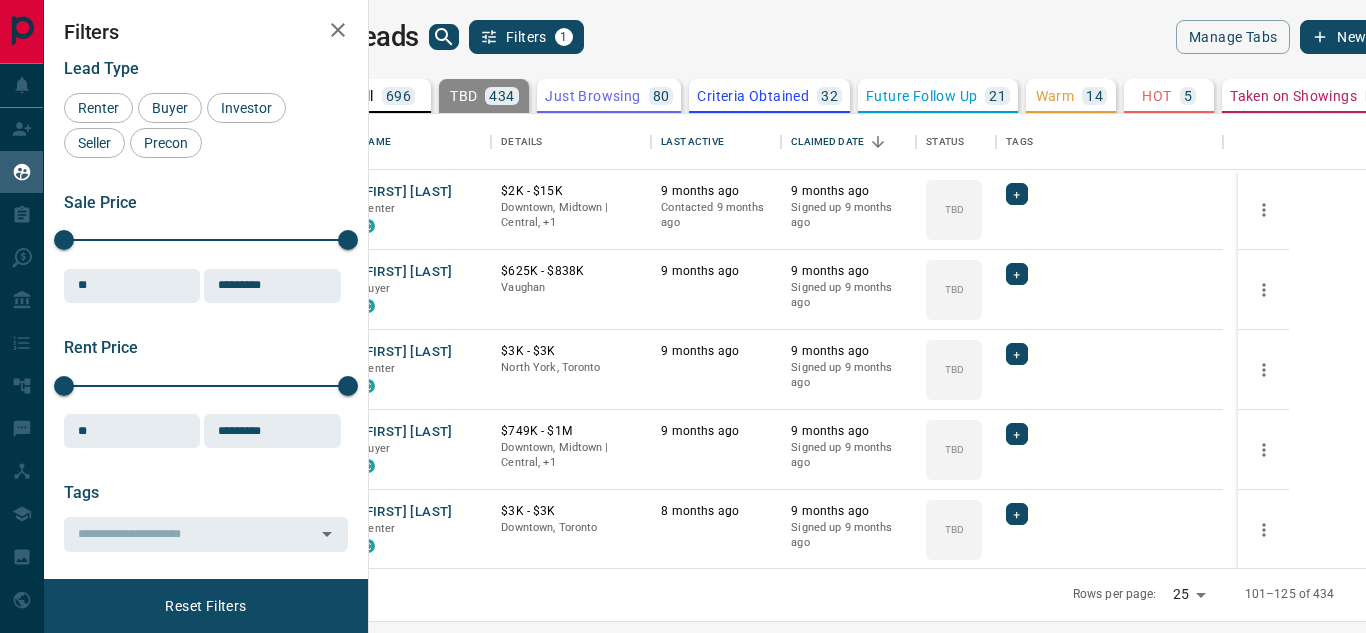 click 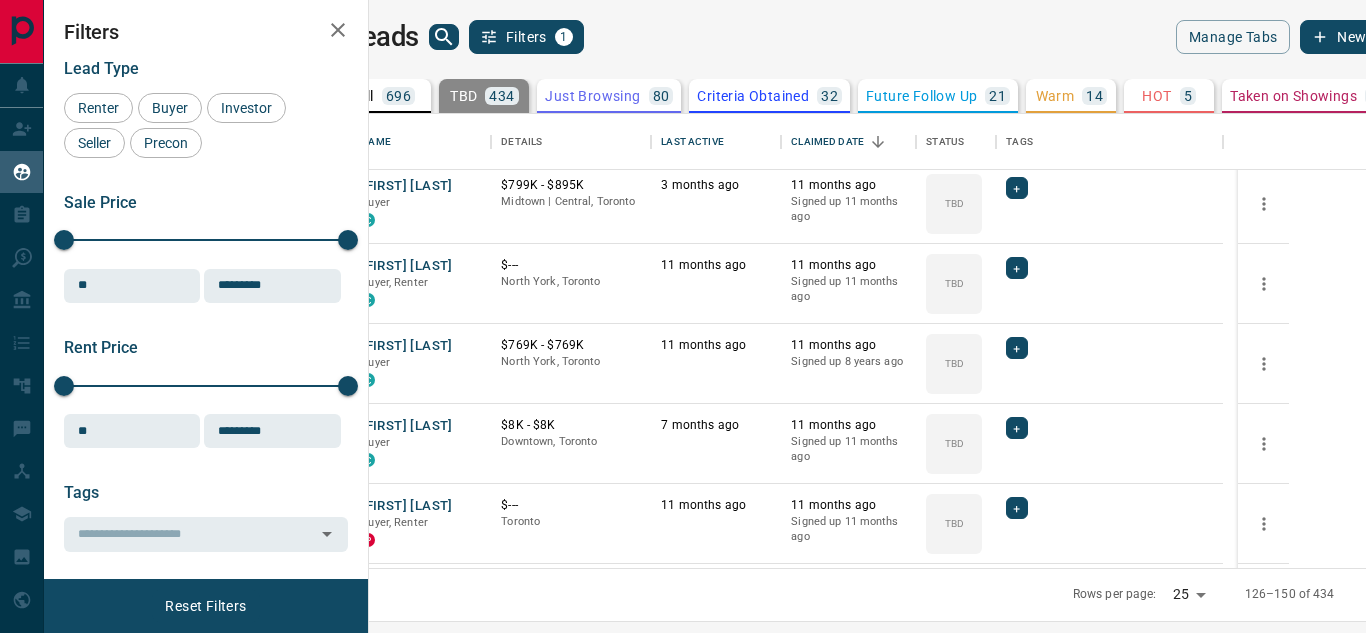 scroll, scrollTop: 605, scrollLeft: 0, axis: vertical 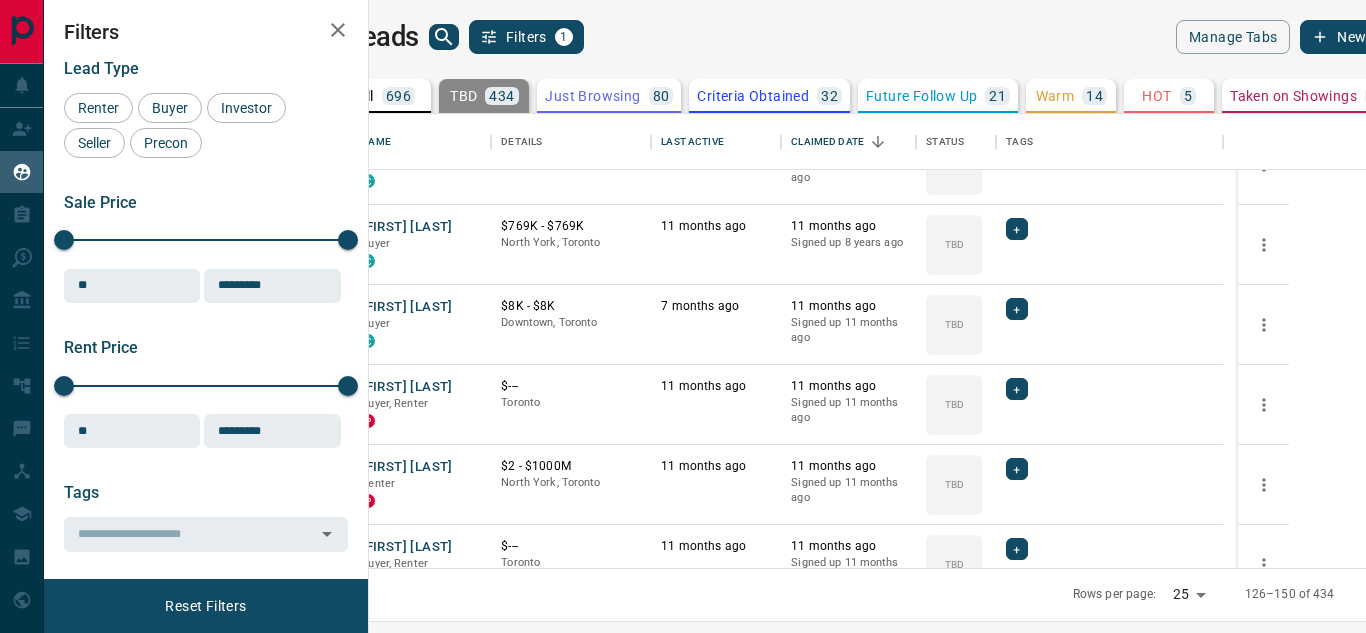 click 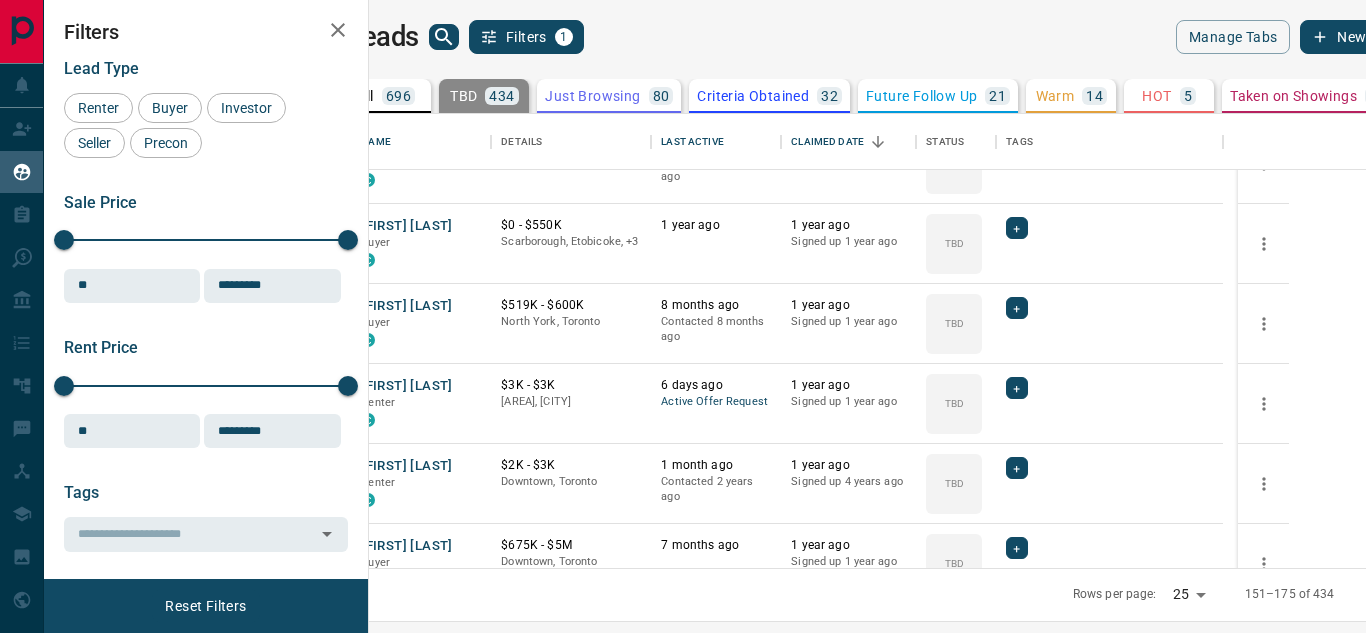 scroll, scrollTop: 828, scrollLeft: 0, axis: vertical 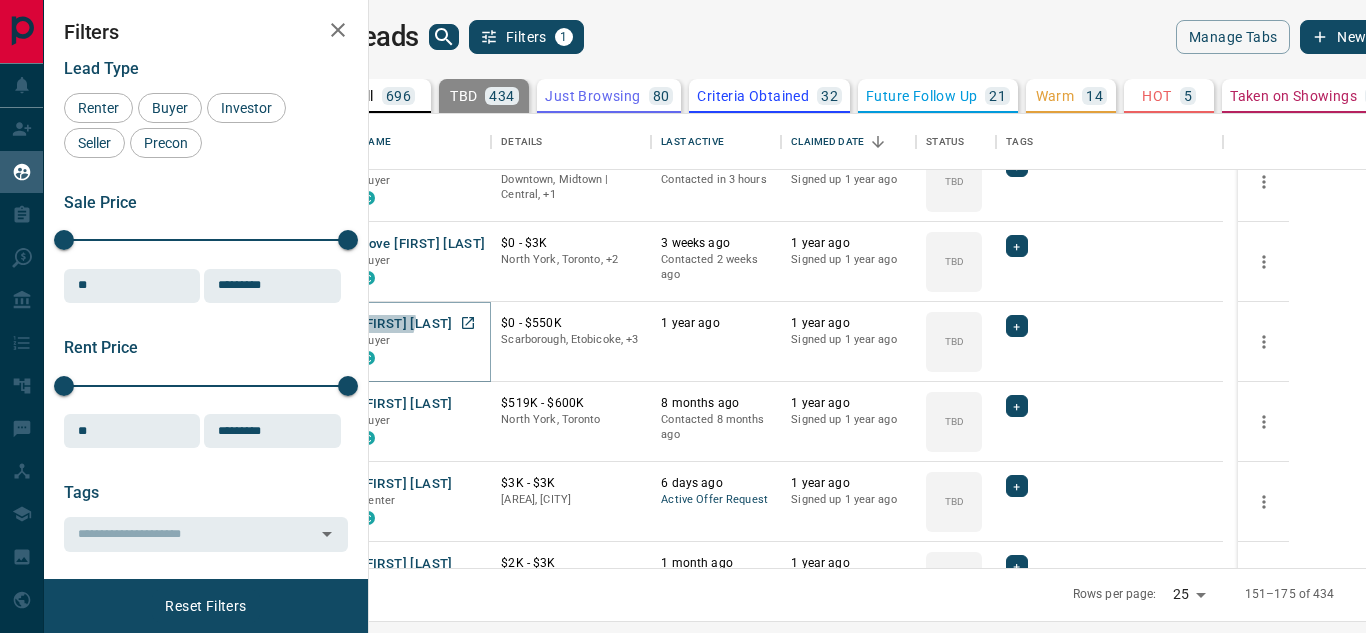 click on "[FIRST] [LAST]" at bounding box center (406, 324) 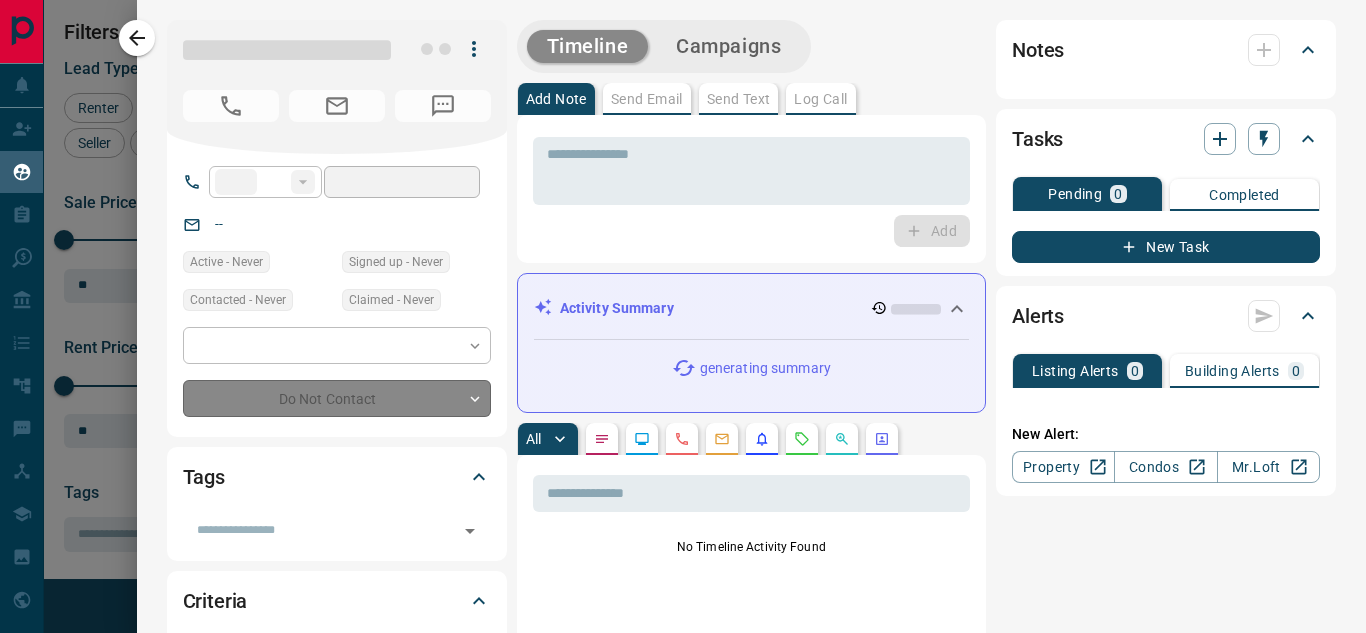 type on "**" 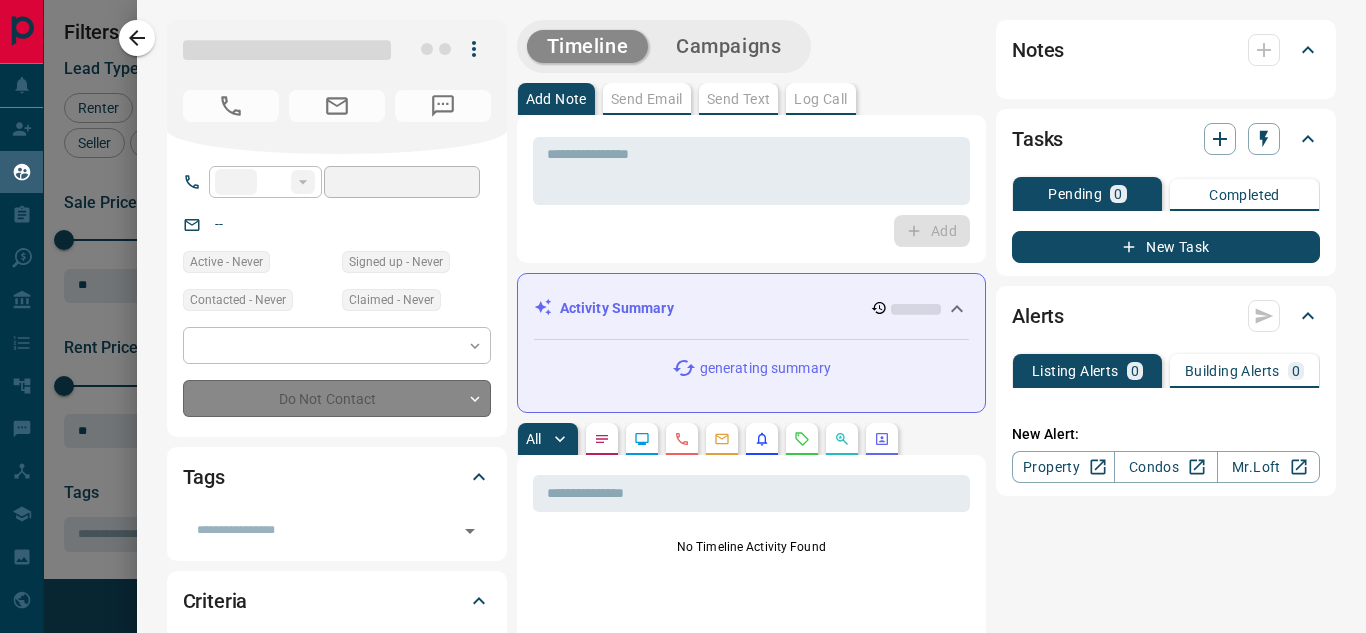 type on "**********" 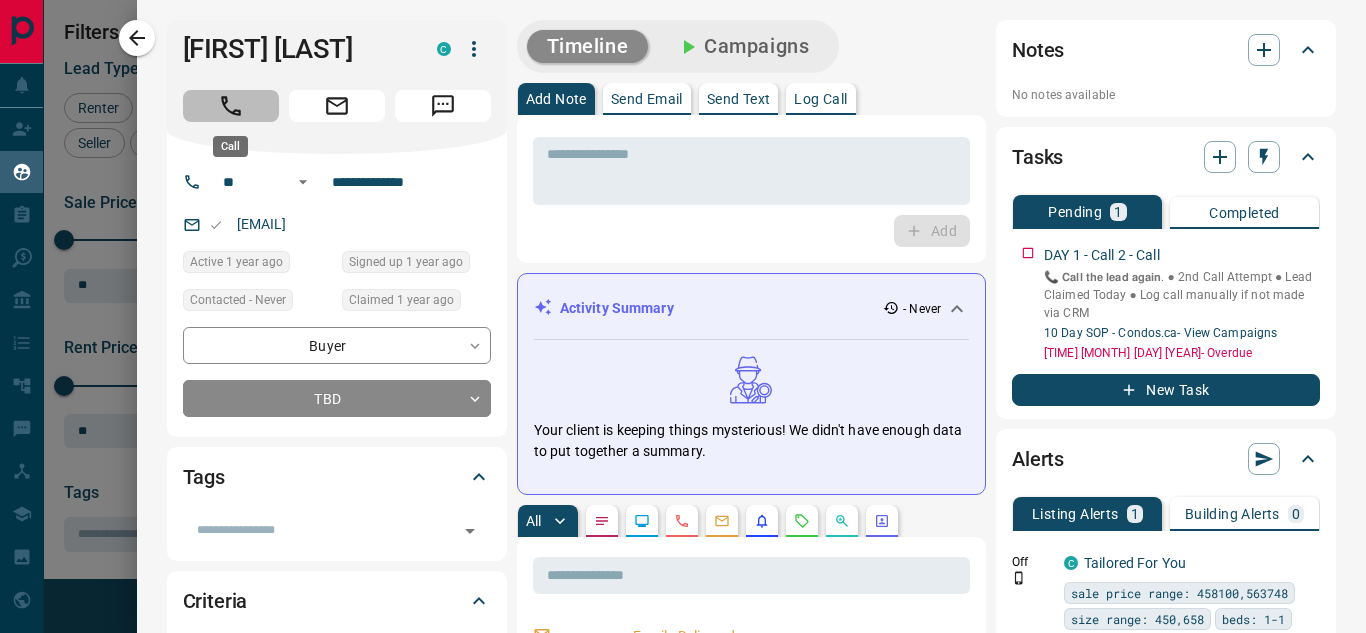 click at bounding box center [231, 106] 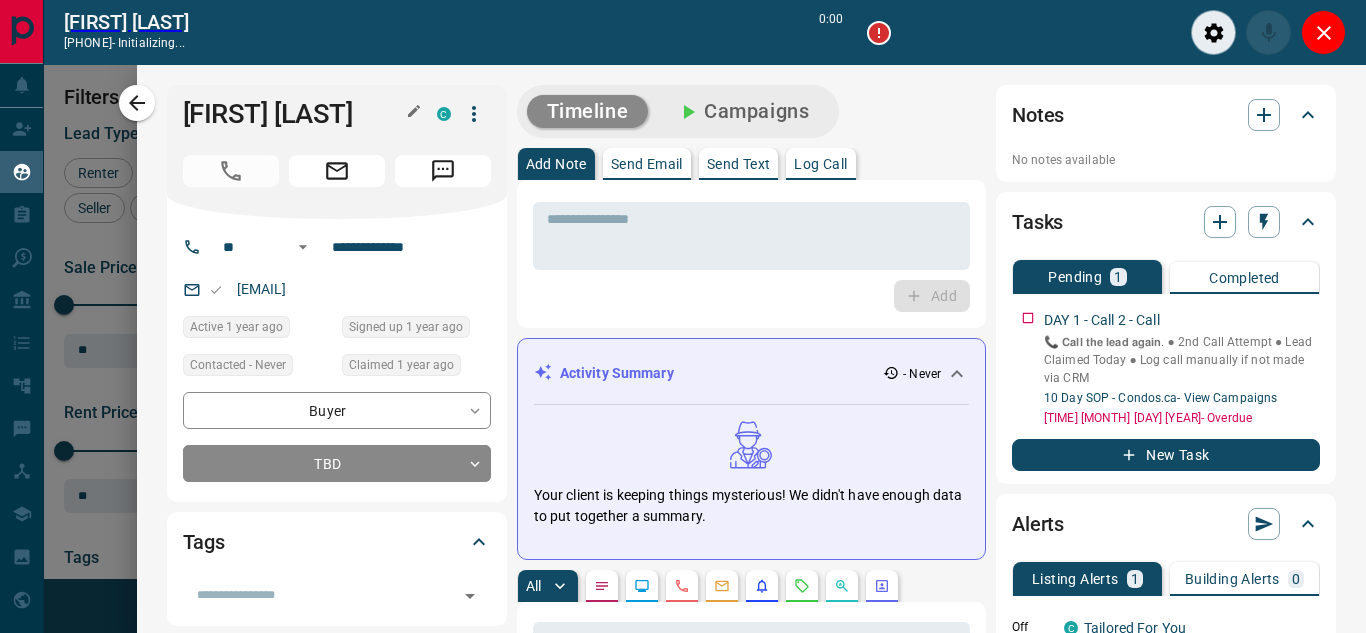 scroll, scrollTop: 377, scrollLeft: 973, axis: both 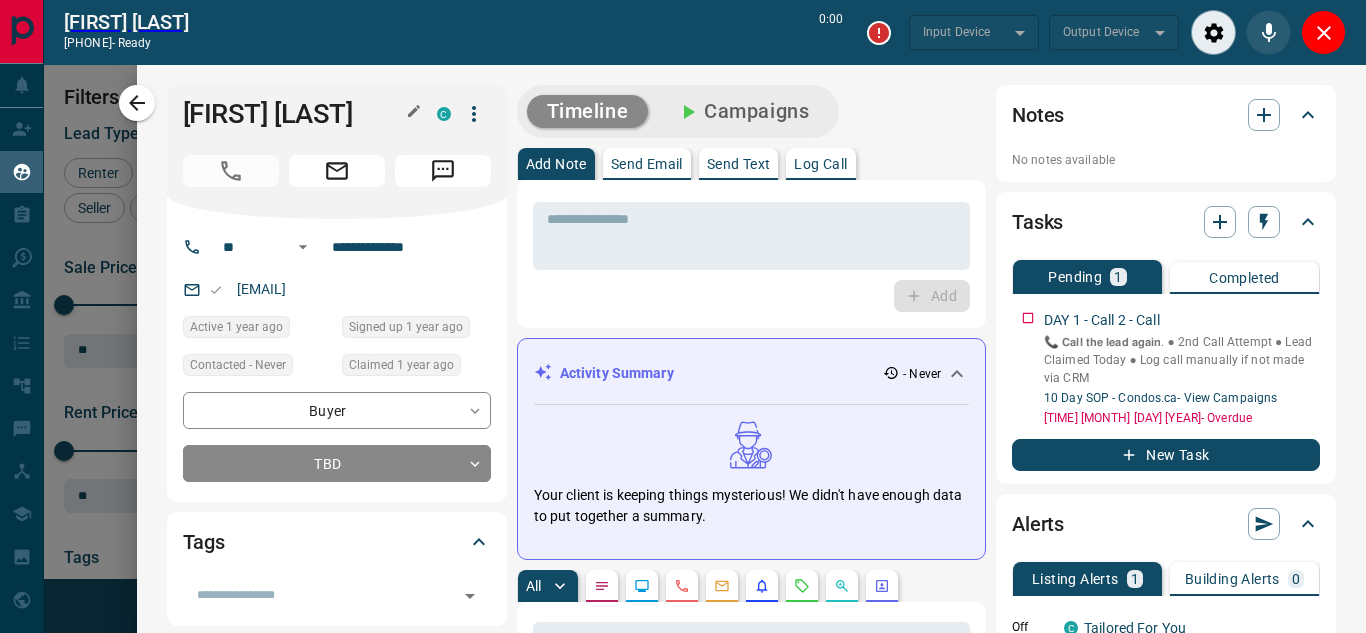 type on "*******" 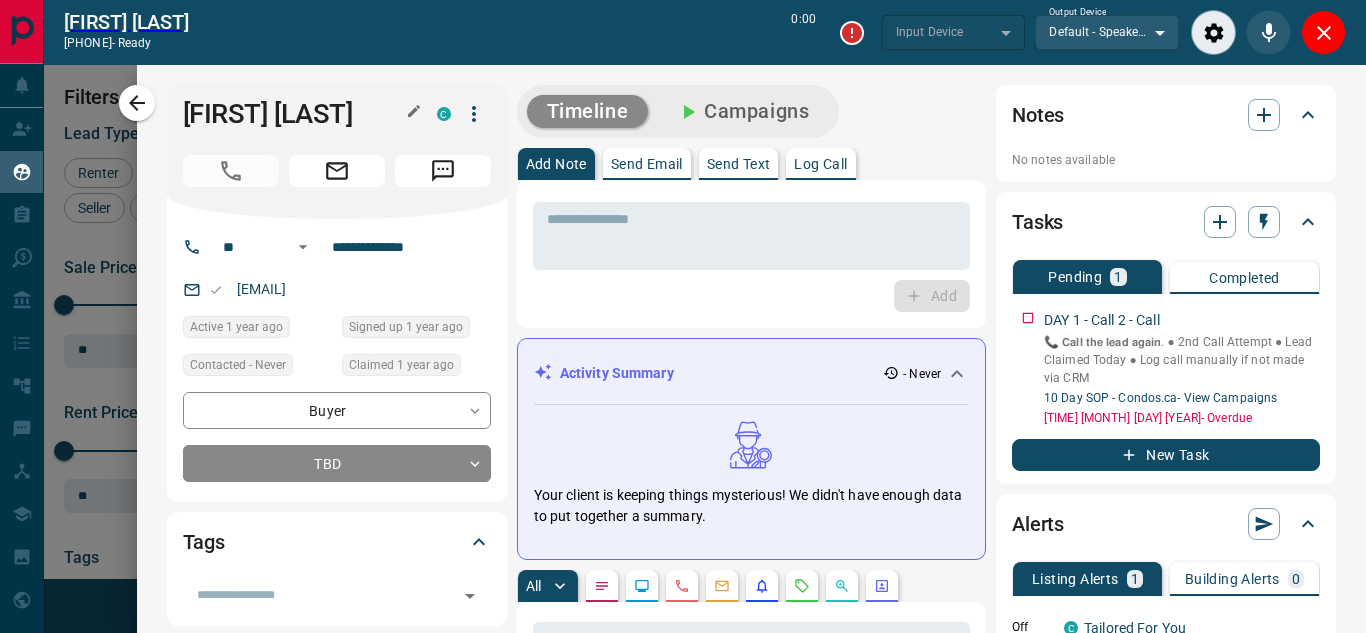 type on "*******" 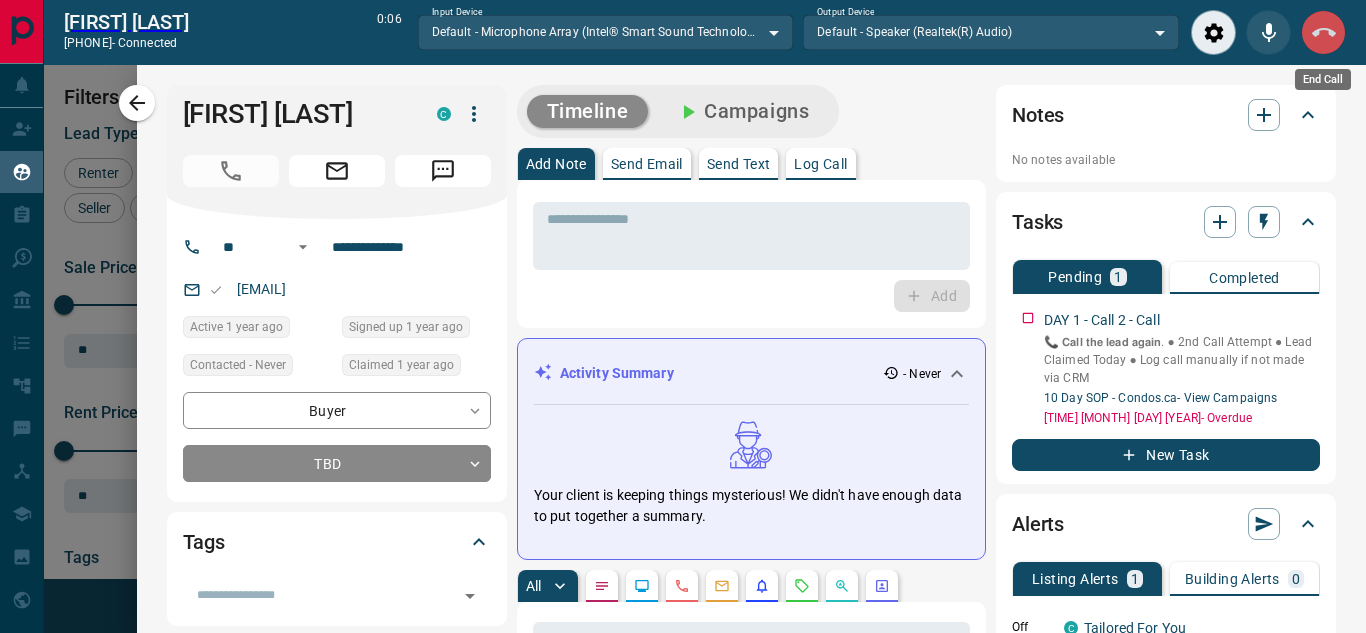 click 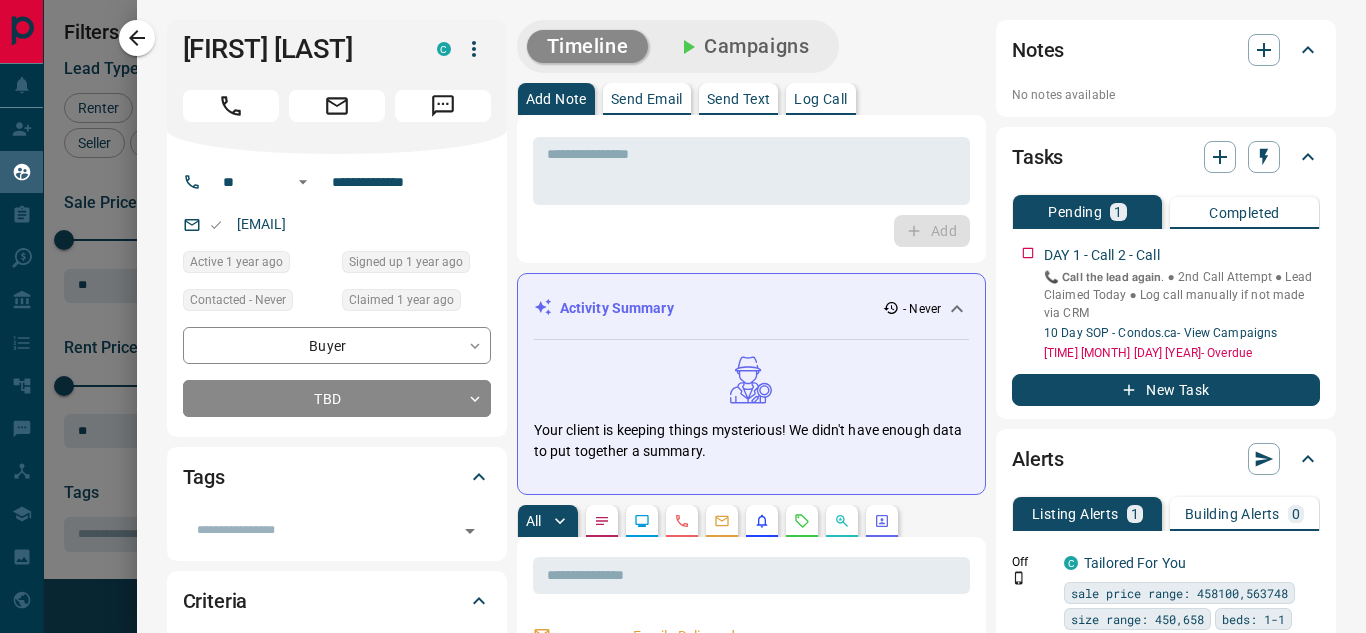 scroll, scrollTop: 16, scrollLeft: 16, axis: both 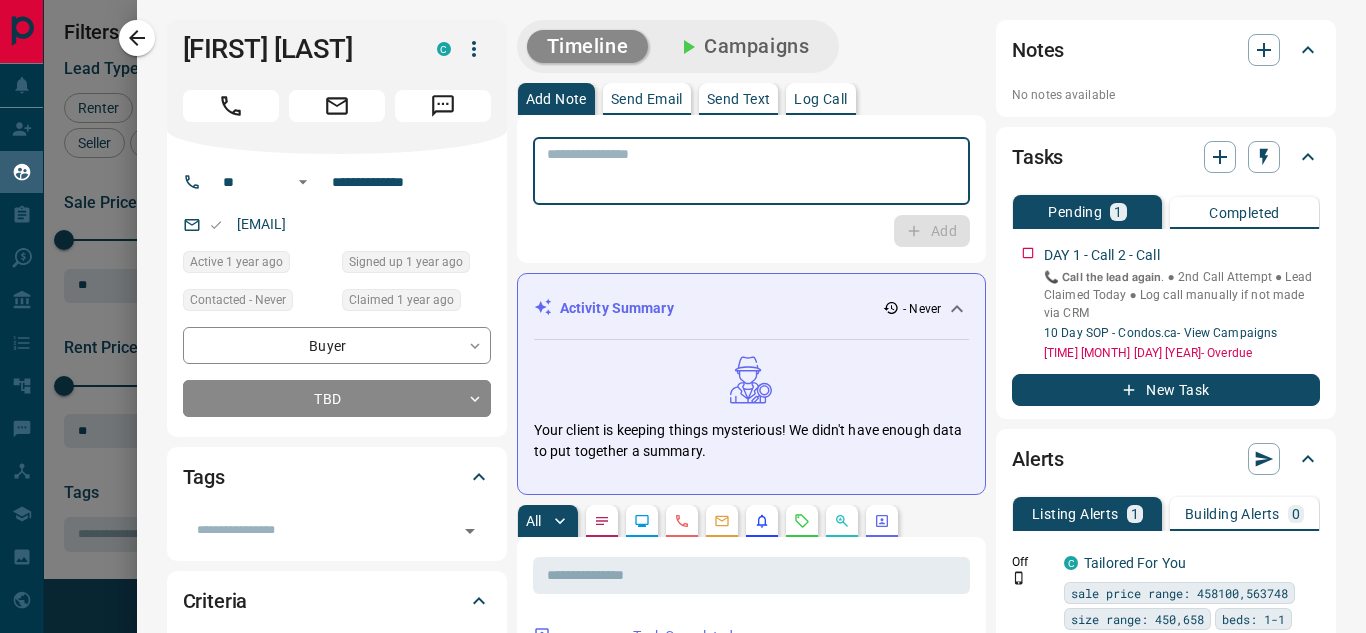 click at bounding box center [751, 171] 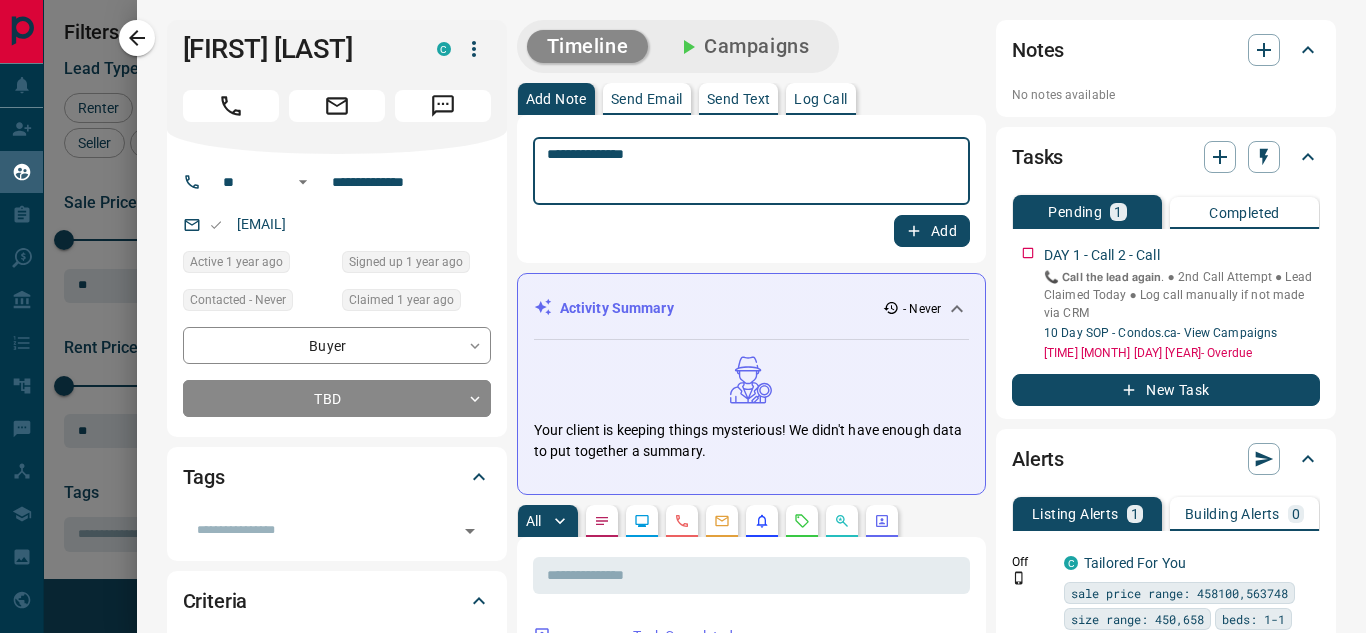 type on "**********" 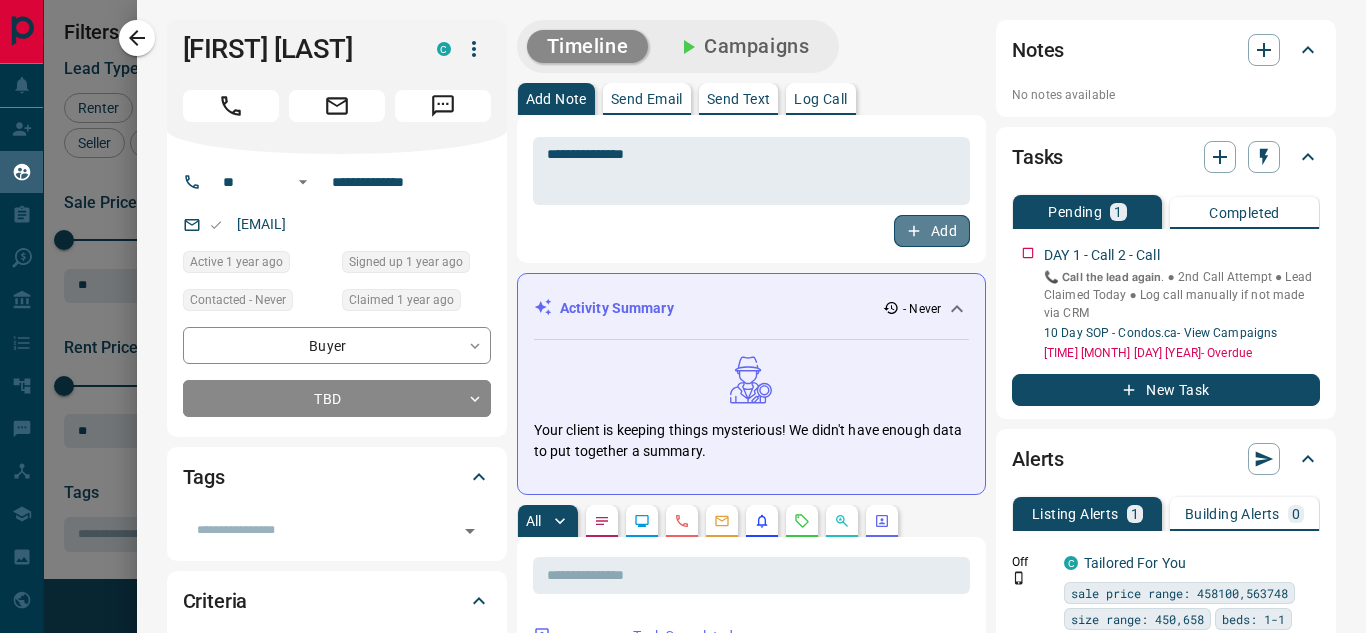 click on "Add" at bounding box center [932, 231] 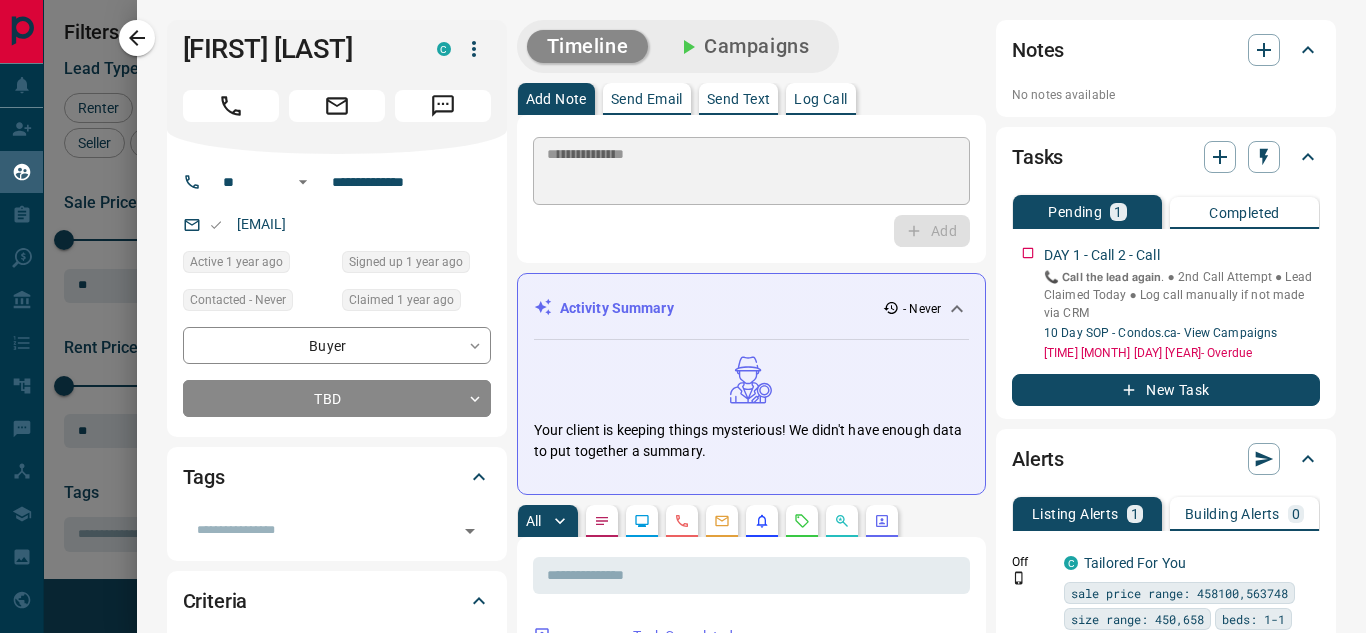 type 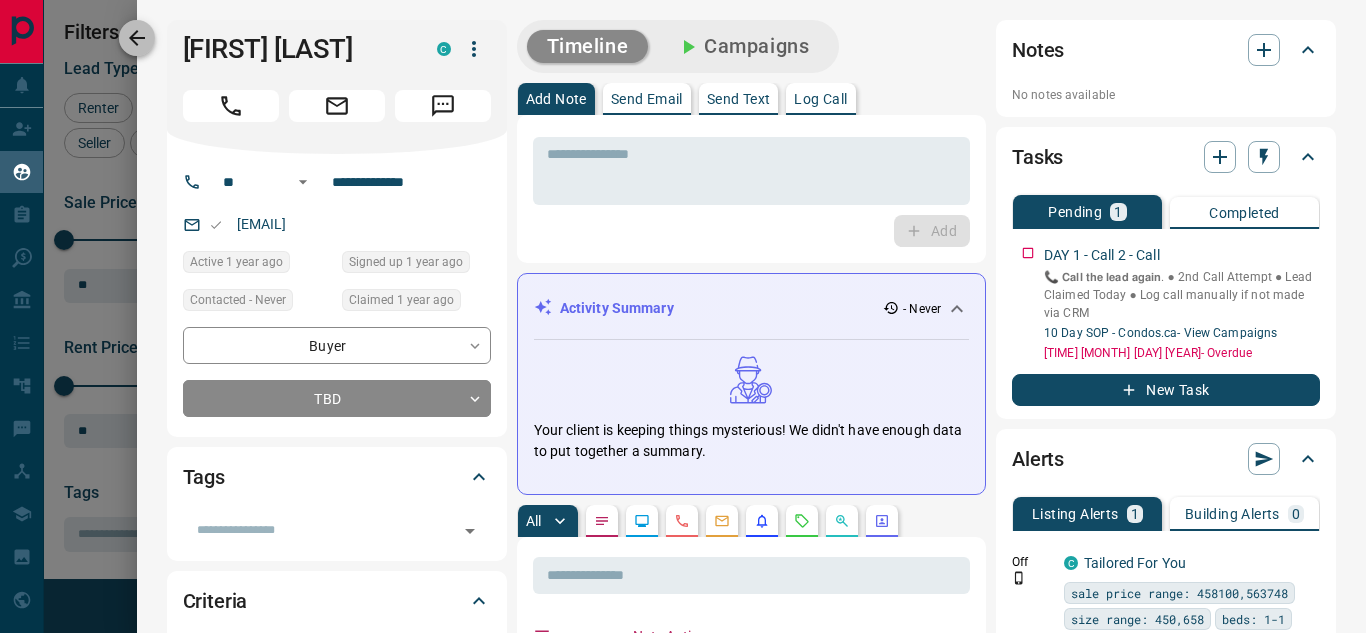 click at bounding box center (137, 38) 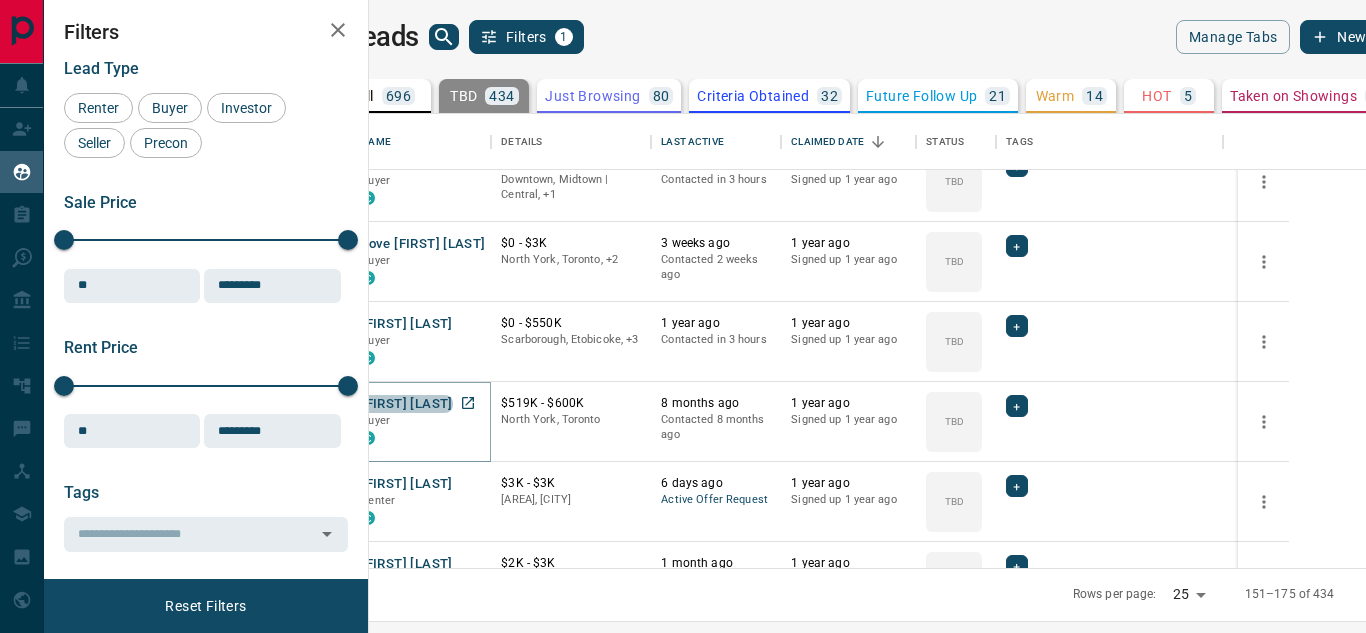 click on "[FIRST] [LAST]" at bounding box center (406, 404) 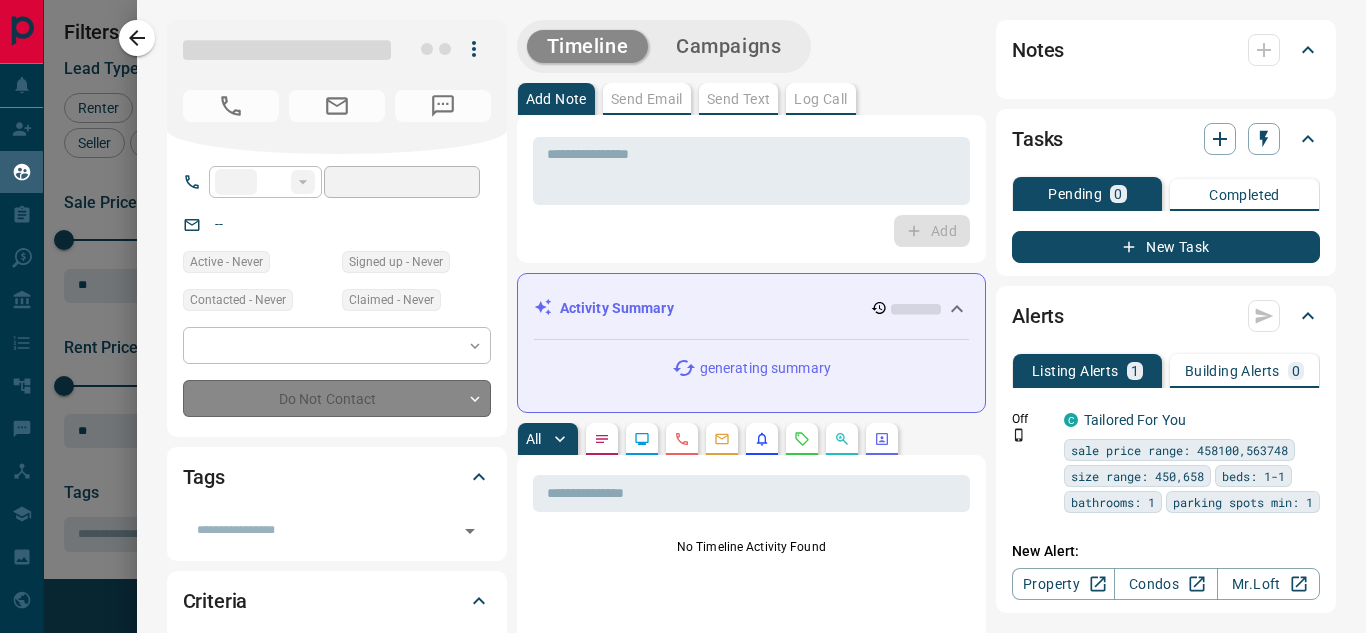 type on "**" 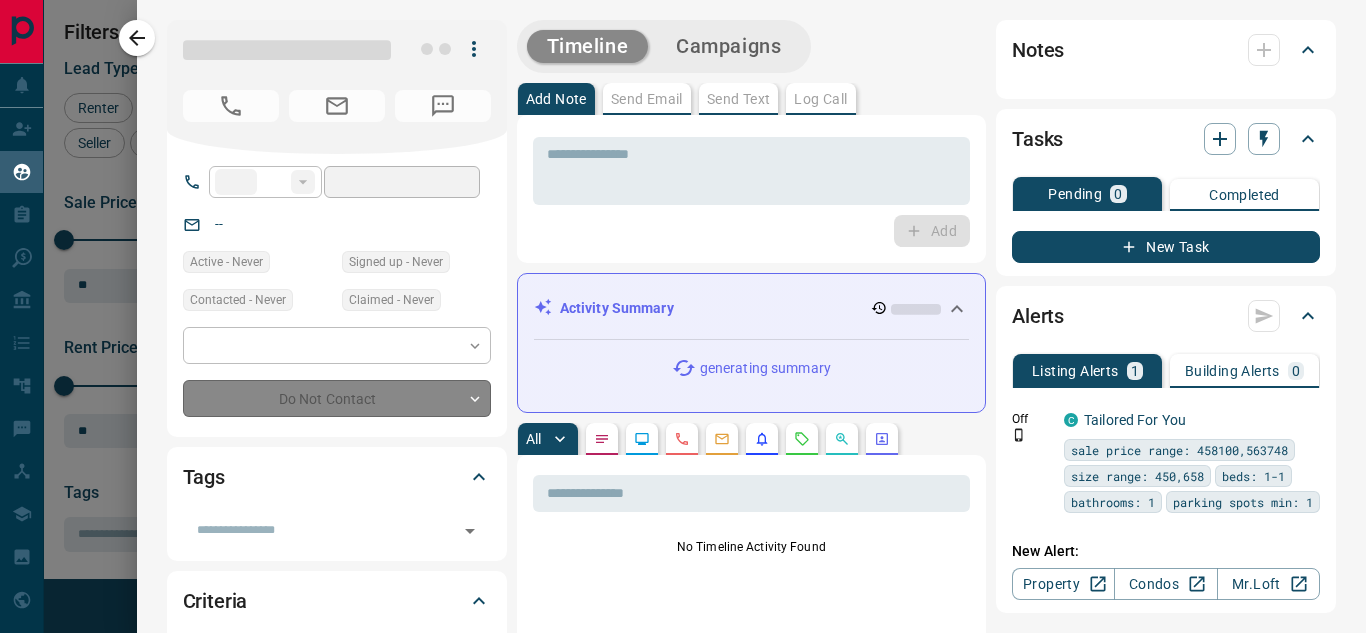 type on "**********" 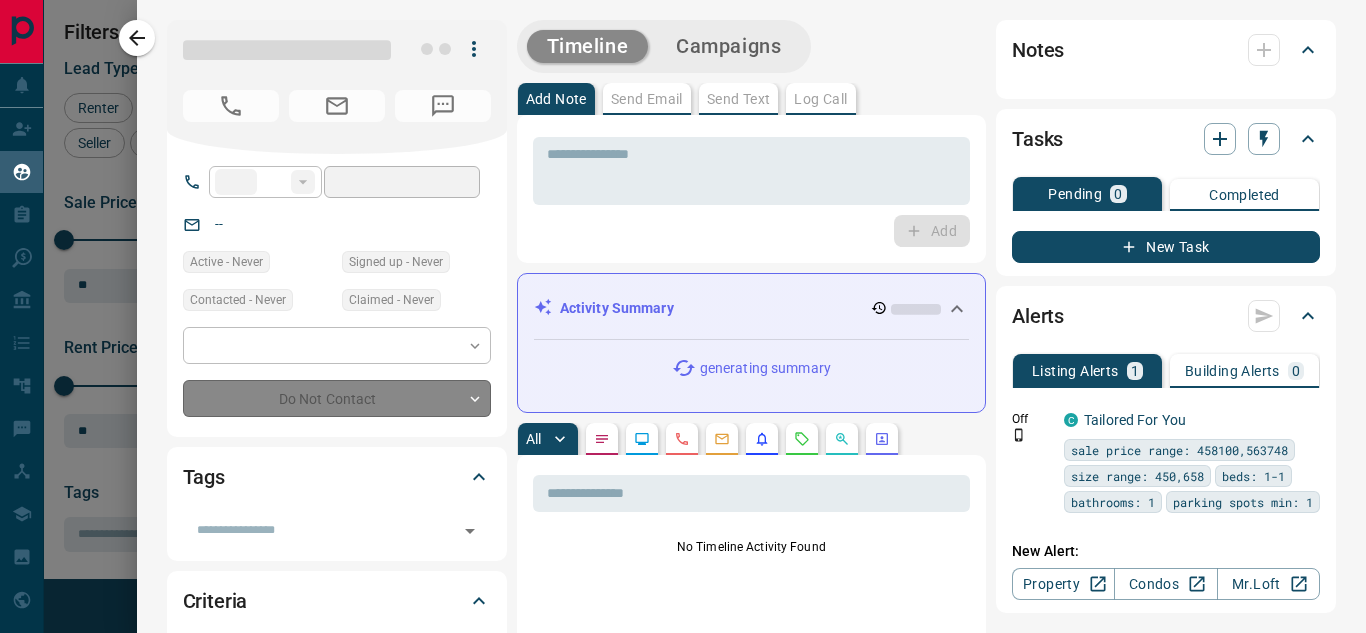 type on "**" 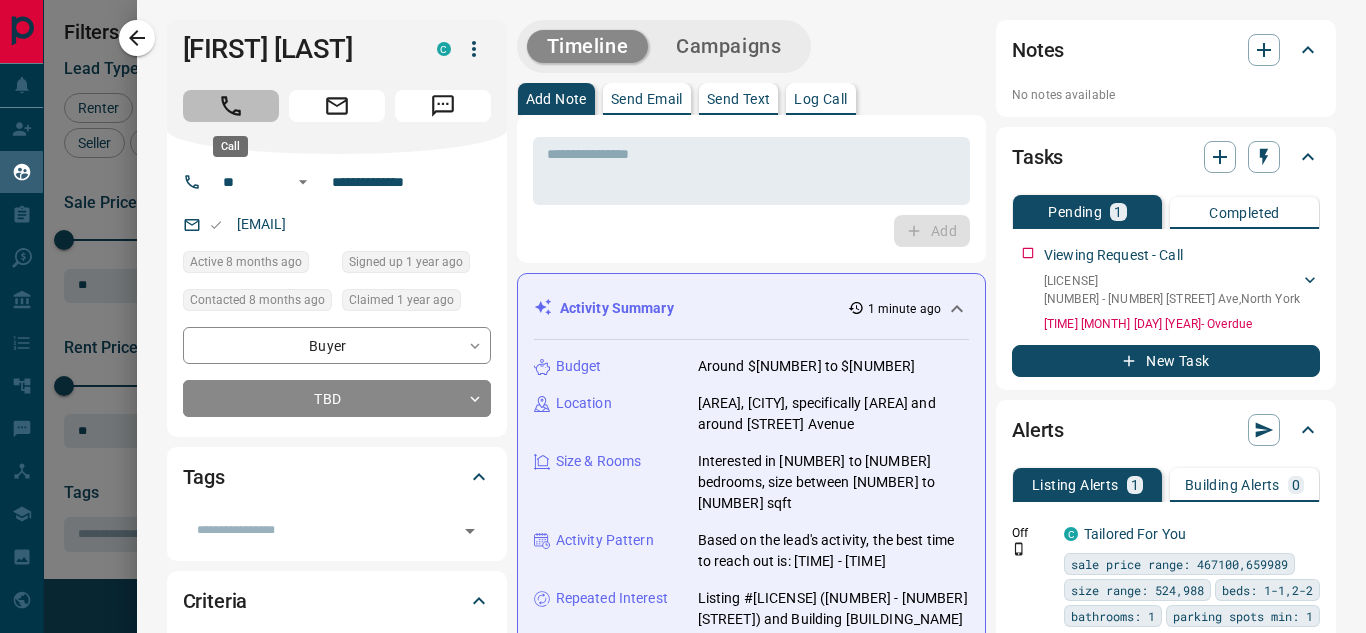 click at bounding box center [231, 106] 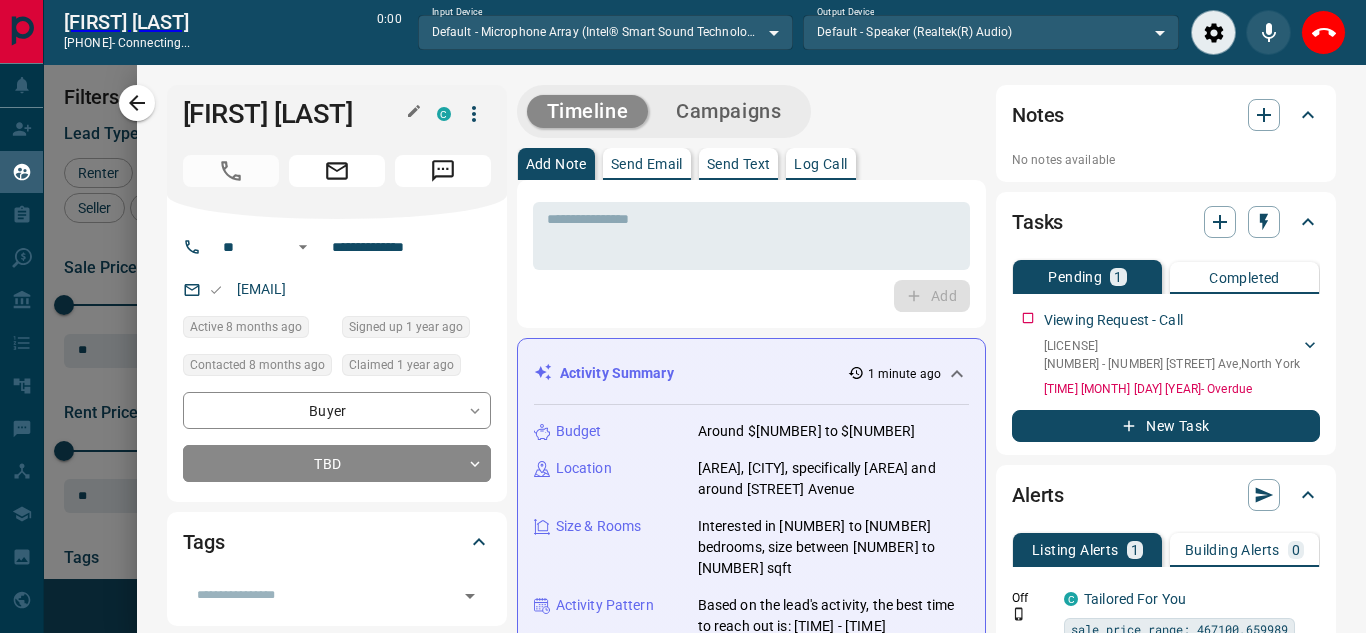 scroll, scrollTop: 377, scrollLeft: 973, axis: both 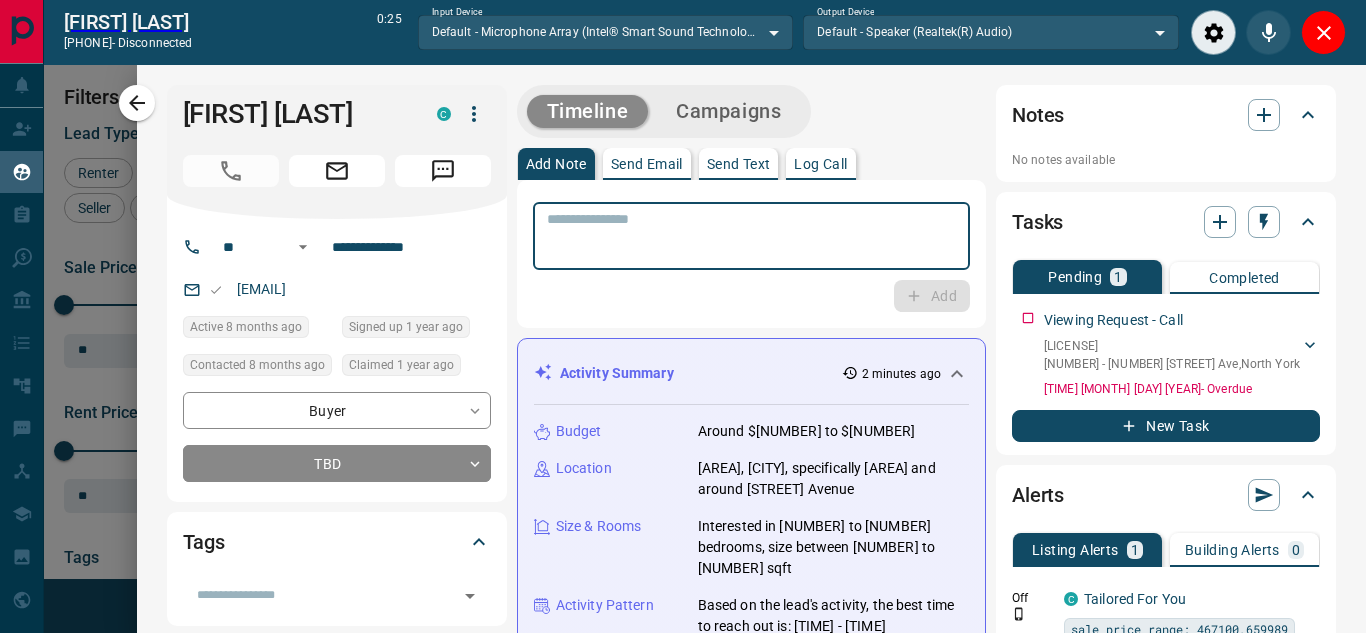 click at bounding box center (751, 236) 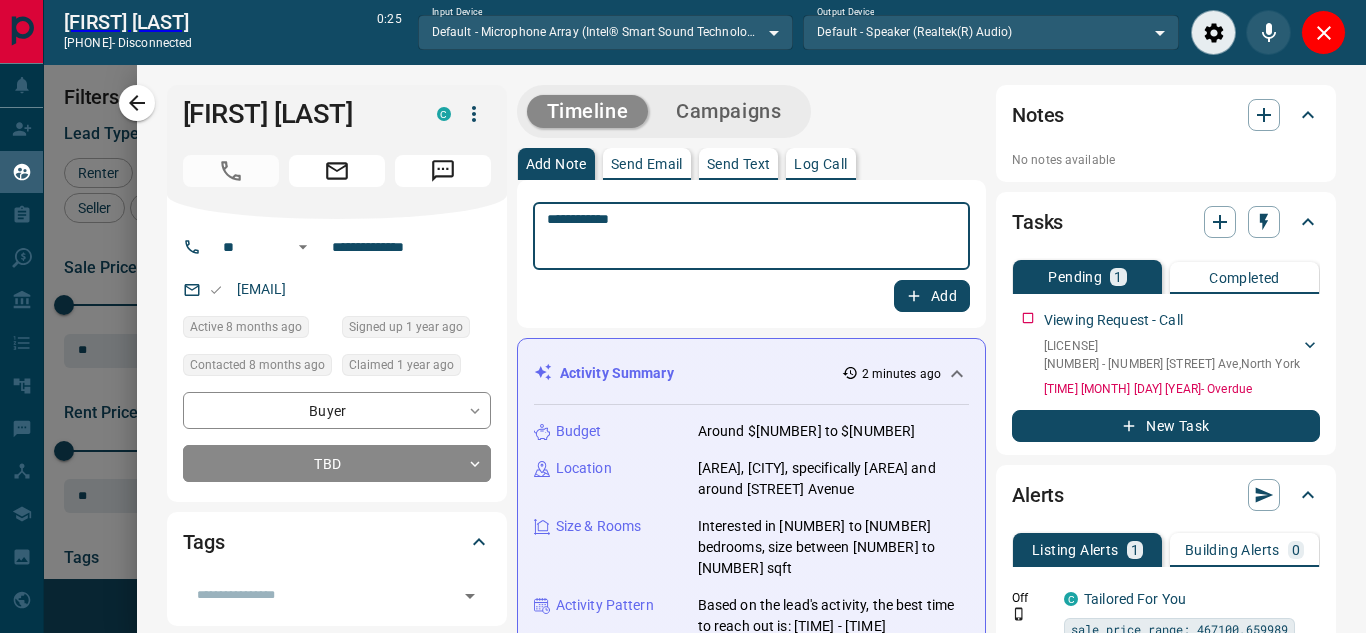 type on "**********" 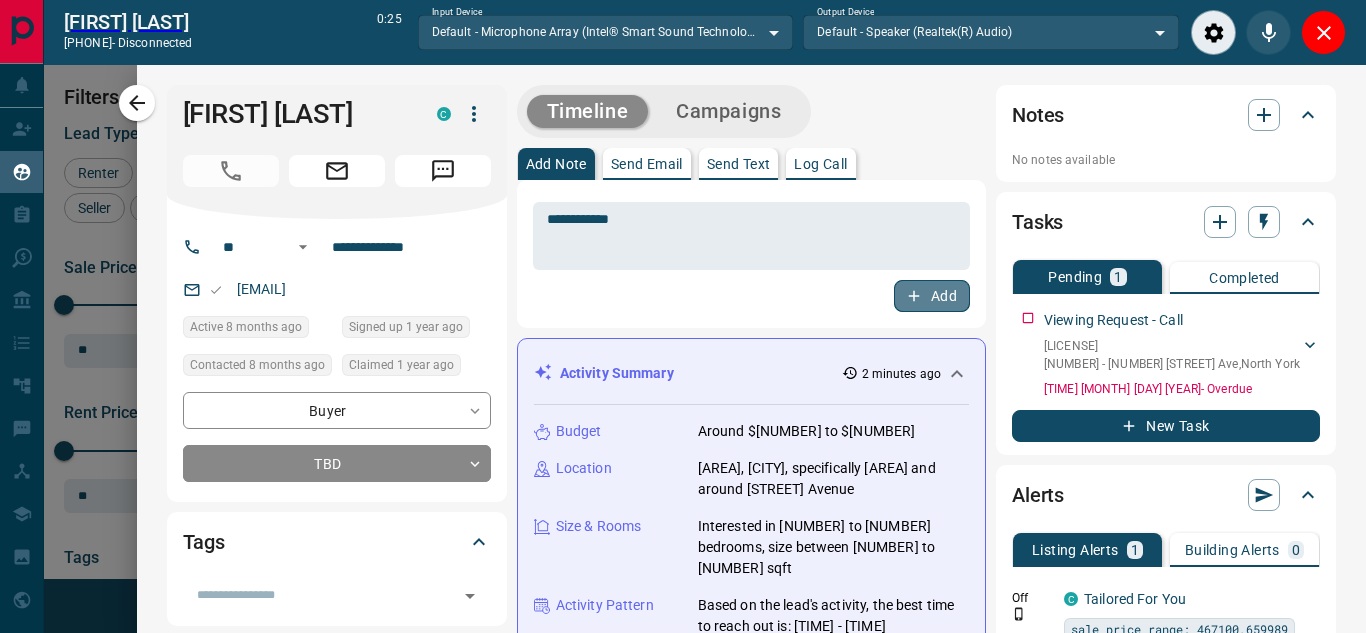 click on "Add" at bounding box center (932, 296) 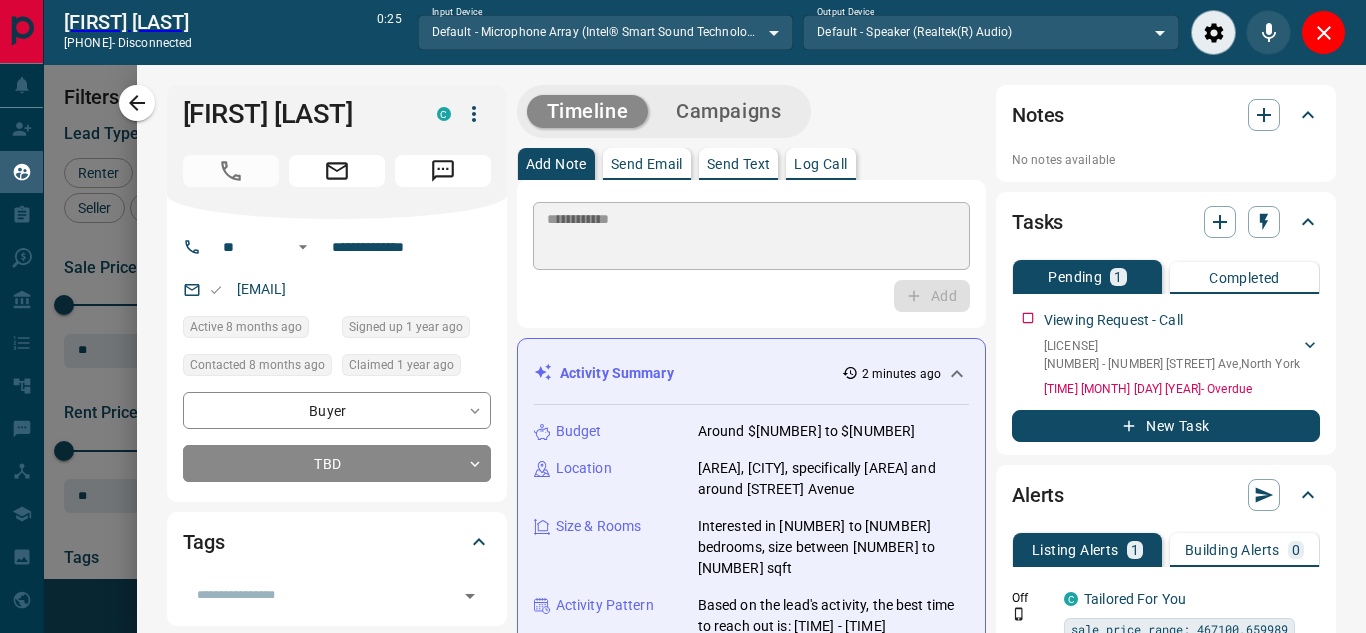 type 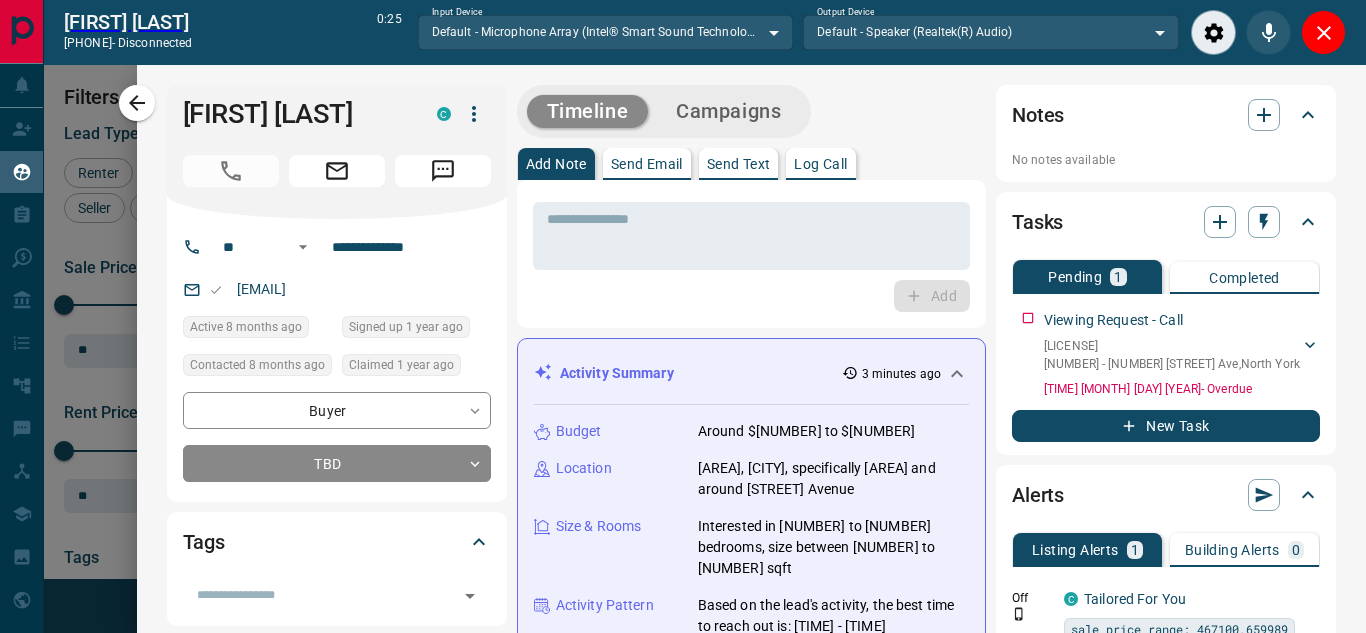 click on "Activity Summary [NUMBER] minutes ago Budget Around $[NUMBER] to $[NUMBER] Location [AREA], [CITY], specifically [AREA] and around [STREET] Avenue Size & Rooms Interested in [NUMBER] to [NUMBER] bedrooms, size between [NUMBER] to [NUMBER] sqft Activity Pattern Based on the lead's activity, the best time to reach out is:  [TIME] - [TIME] Repeated Interest Listing #[ID] ([NUMBER] - [NUMBER] [STREET] Ave) and Building [BUILDING NAME] at [NUMBER] [STREET] Ave Regenerate" at bounding box center [751, 575] 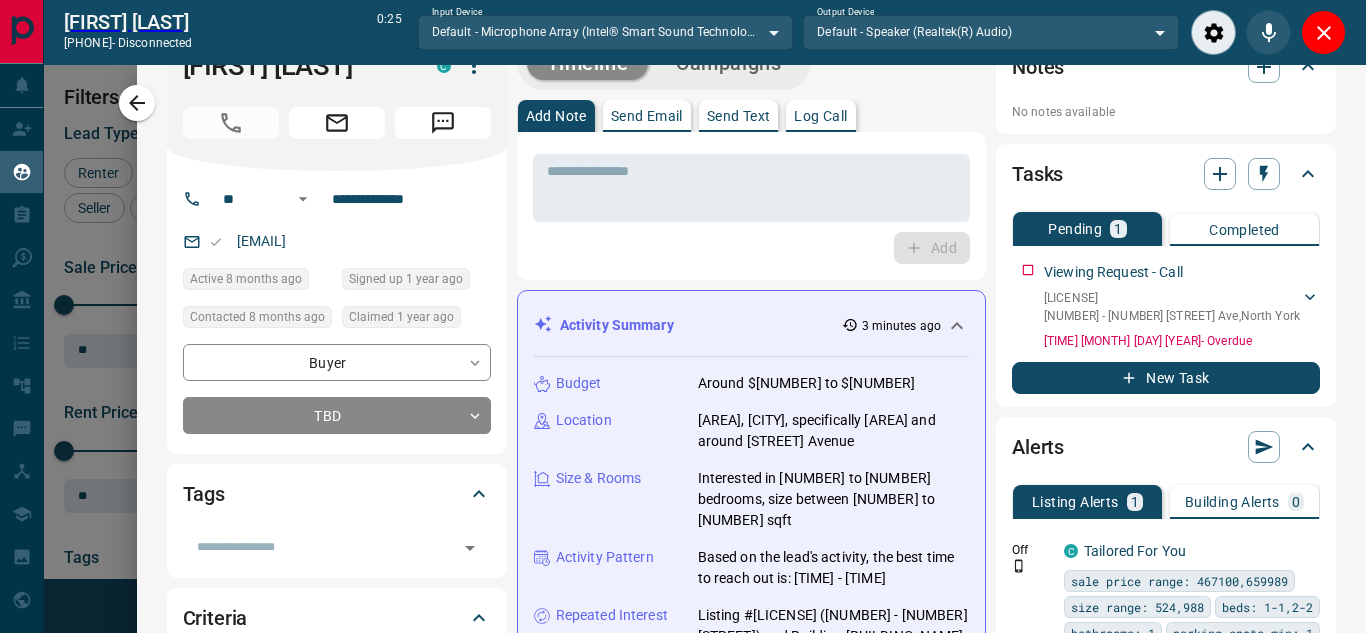 scroll, scrollTop: 0, scrollLeft: 0, axis: both 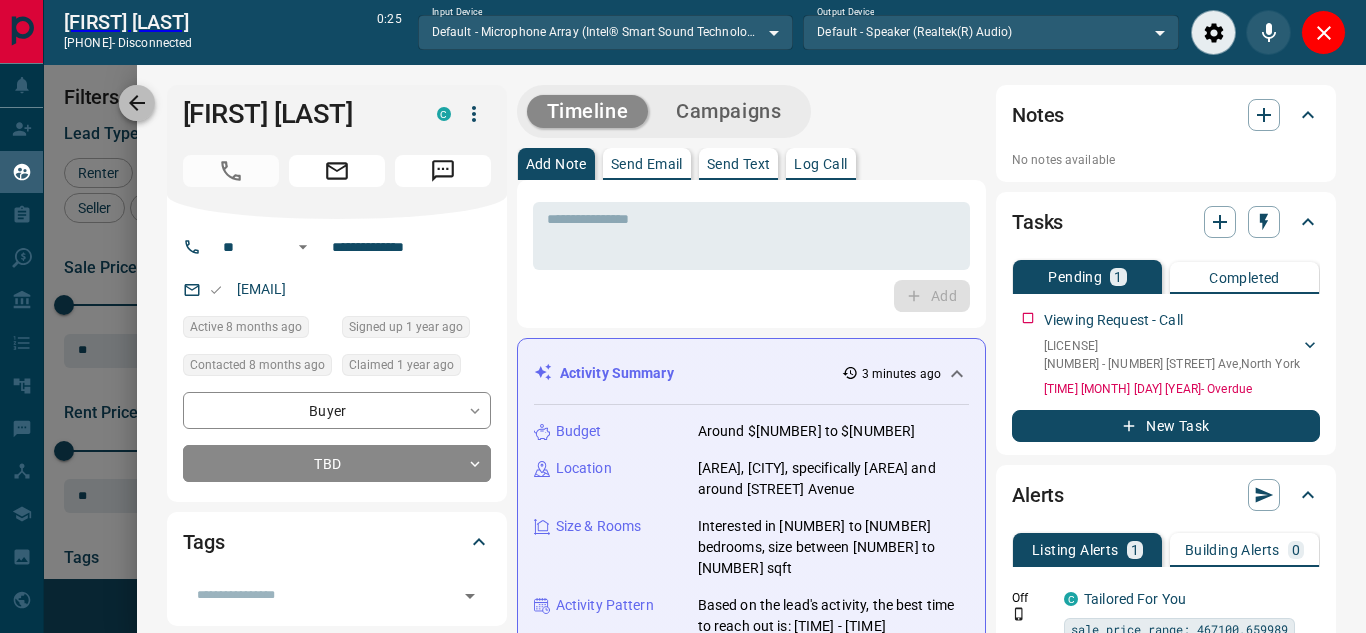 click 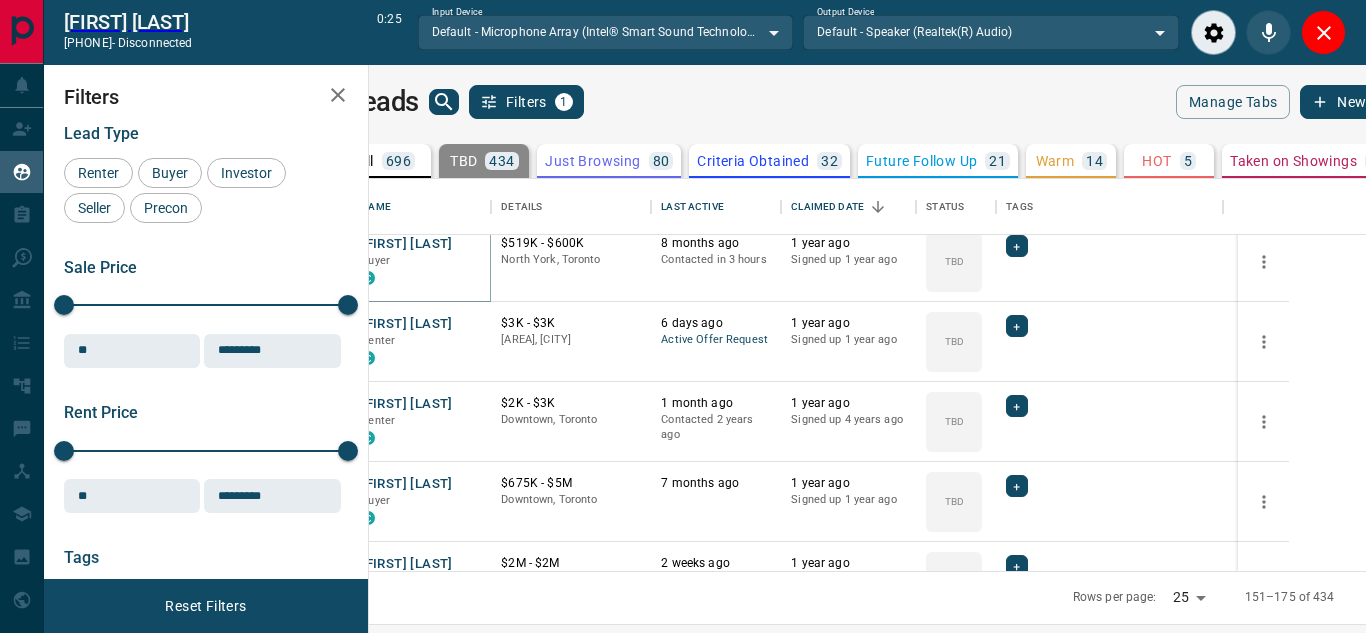 scroll, scrollTop: 1054, scrollLeft: 0, axis: vertical 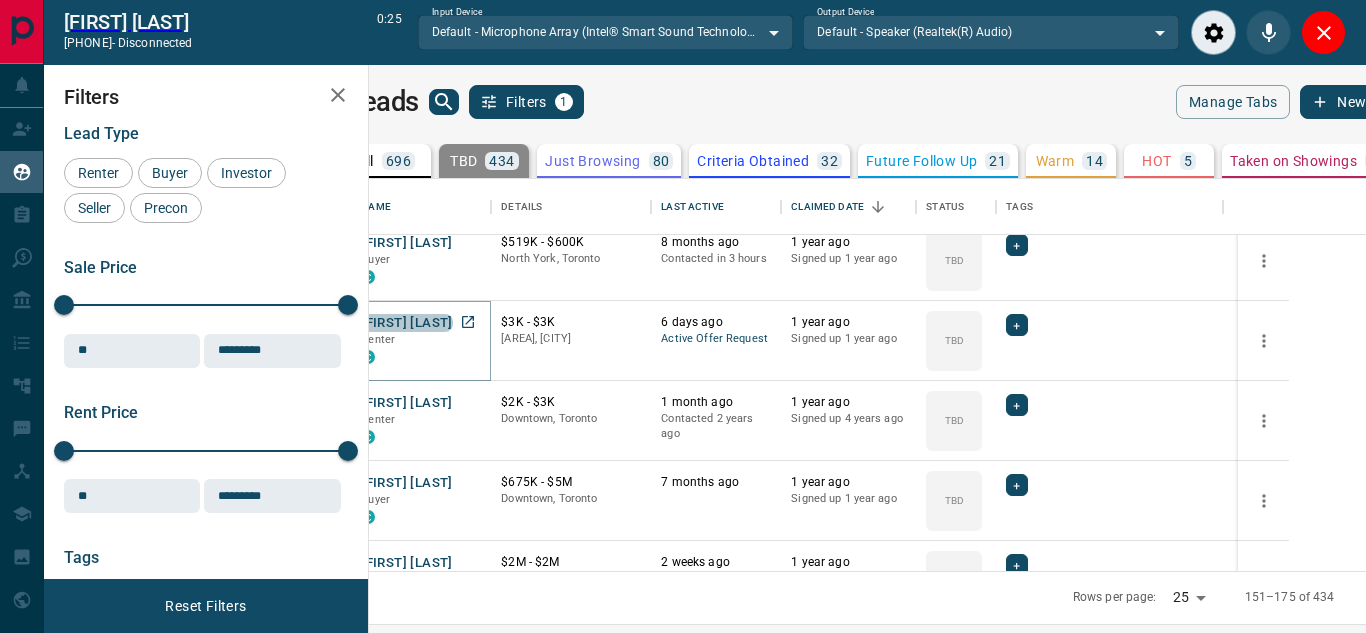 click on "[FIRST] [LAST]" at bounding box center (406, 323) 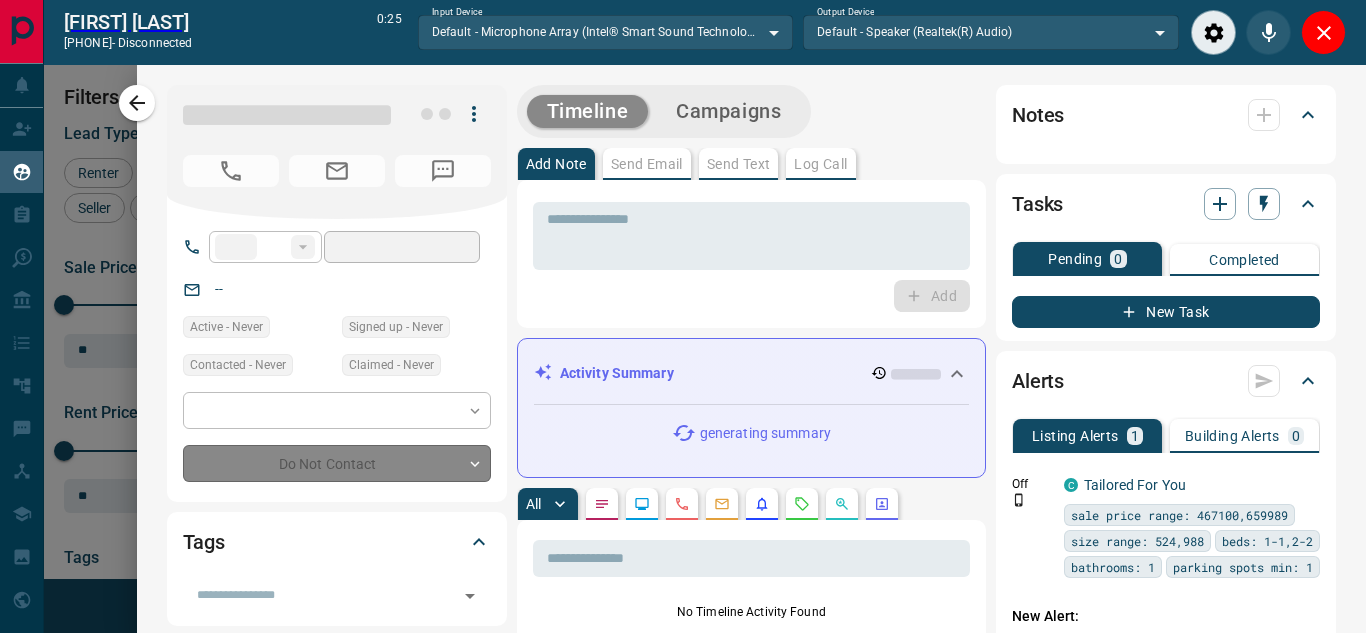type on "**" 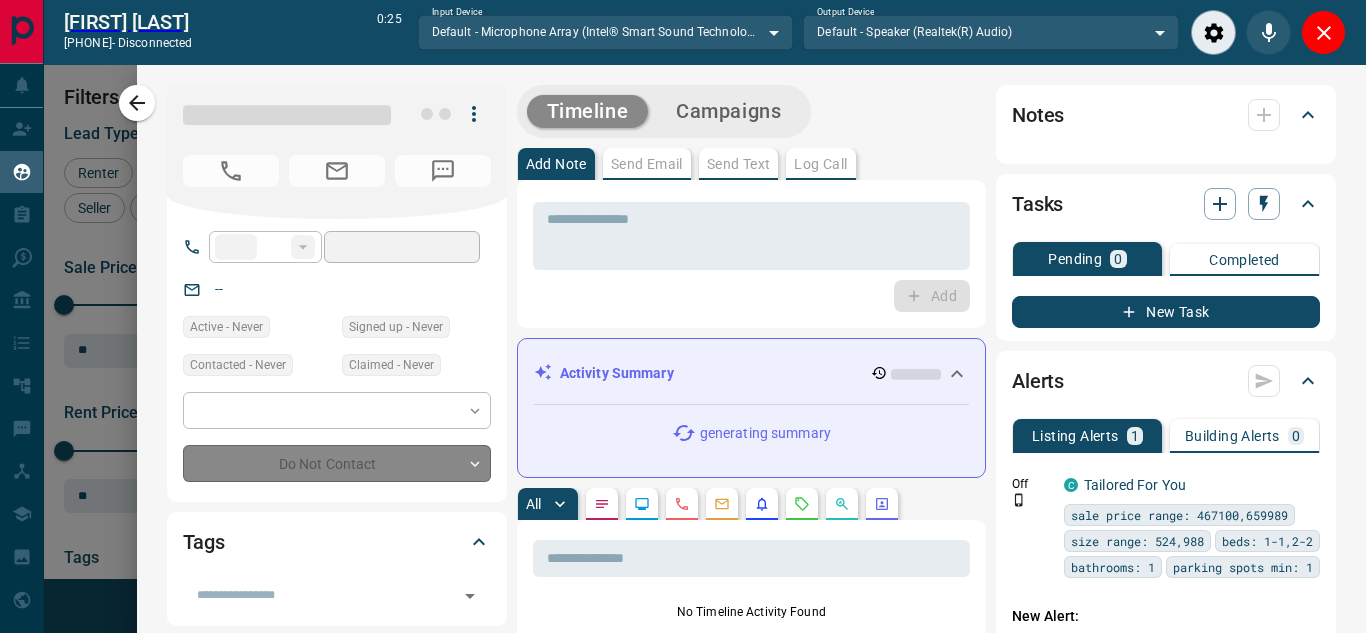 type on "**********" 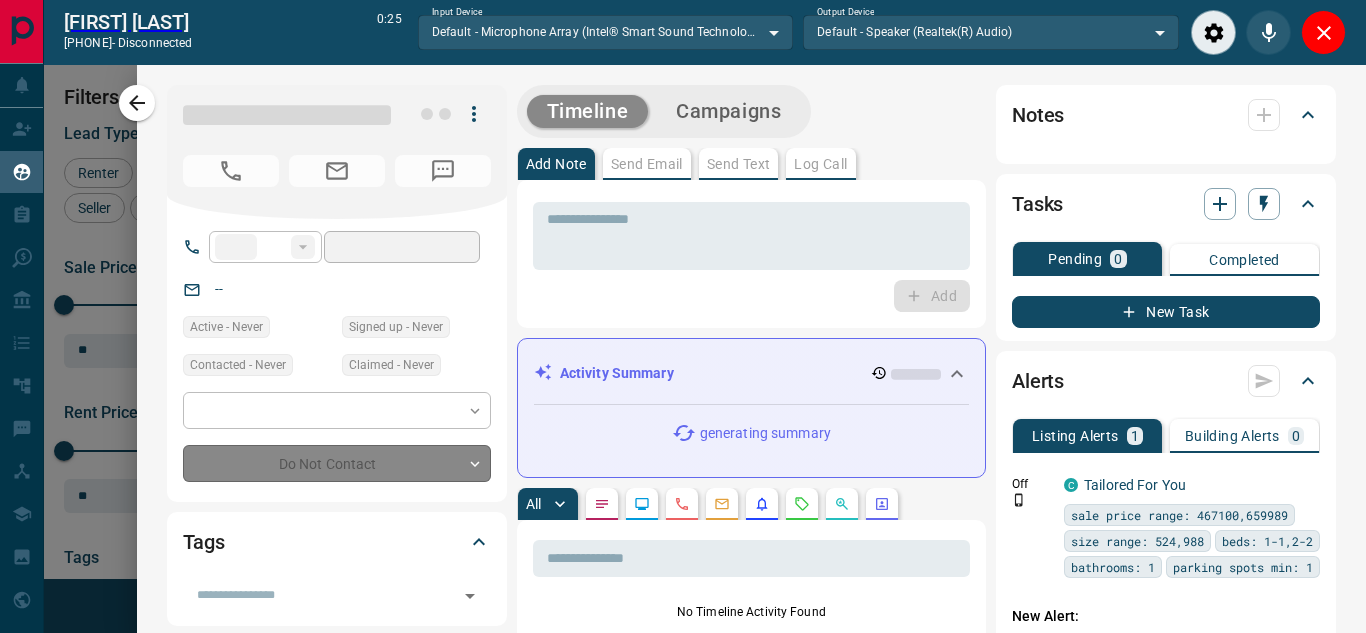 type on "**********" 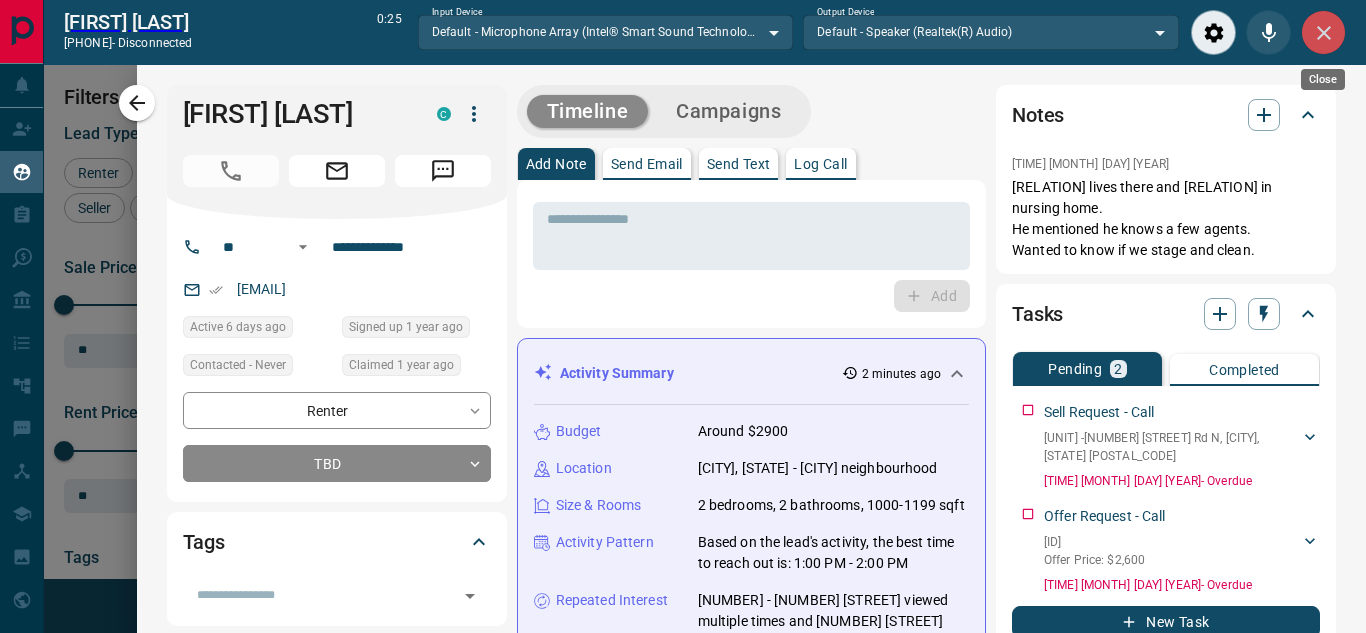 click 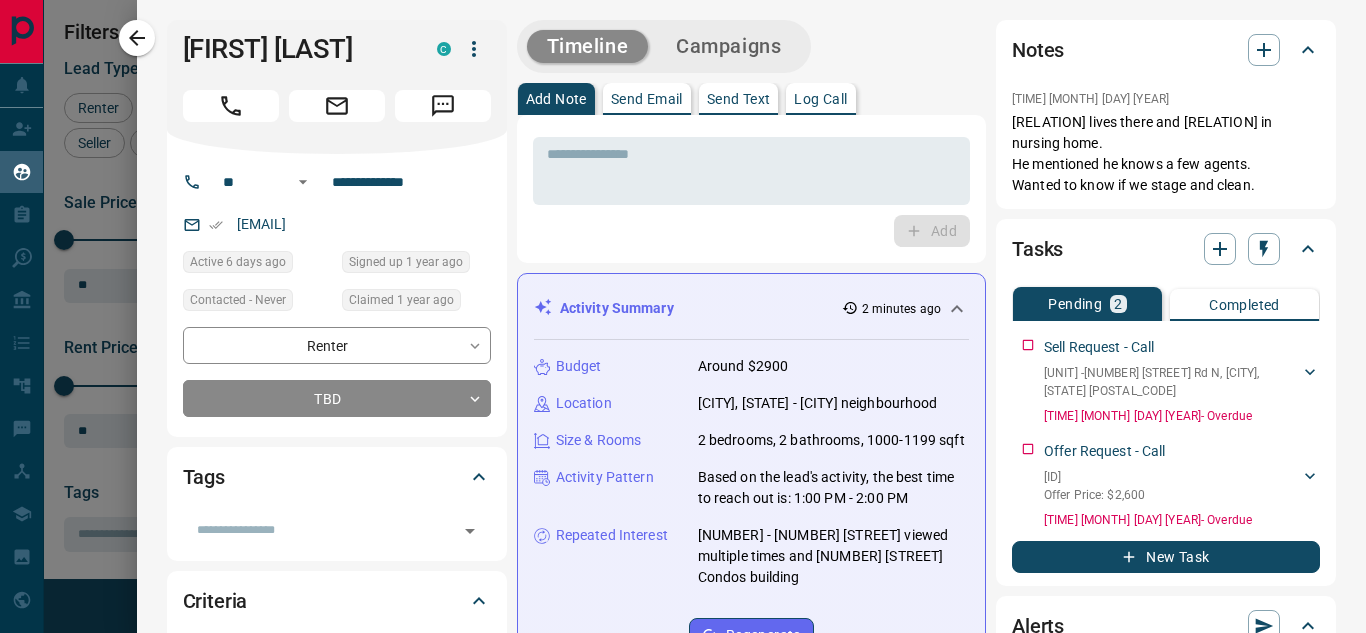 scroll, scrollTop: 16, scrollLeft: 16, axis: both 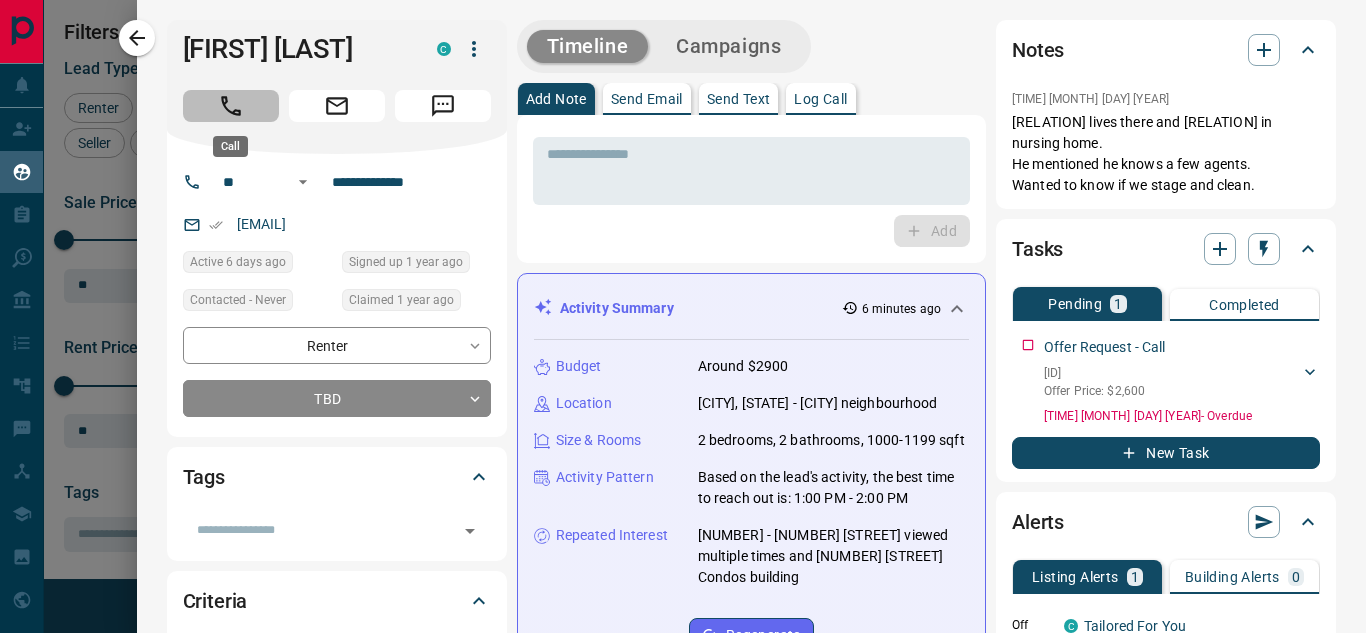 click 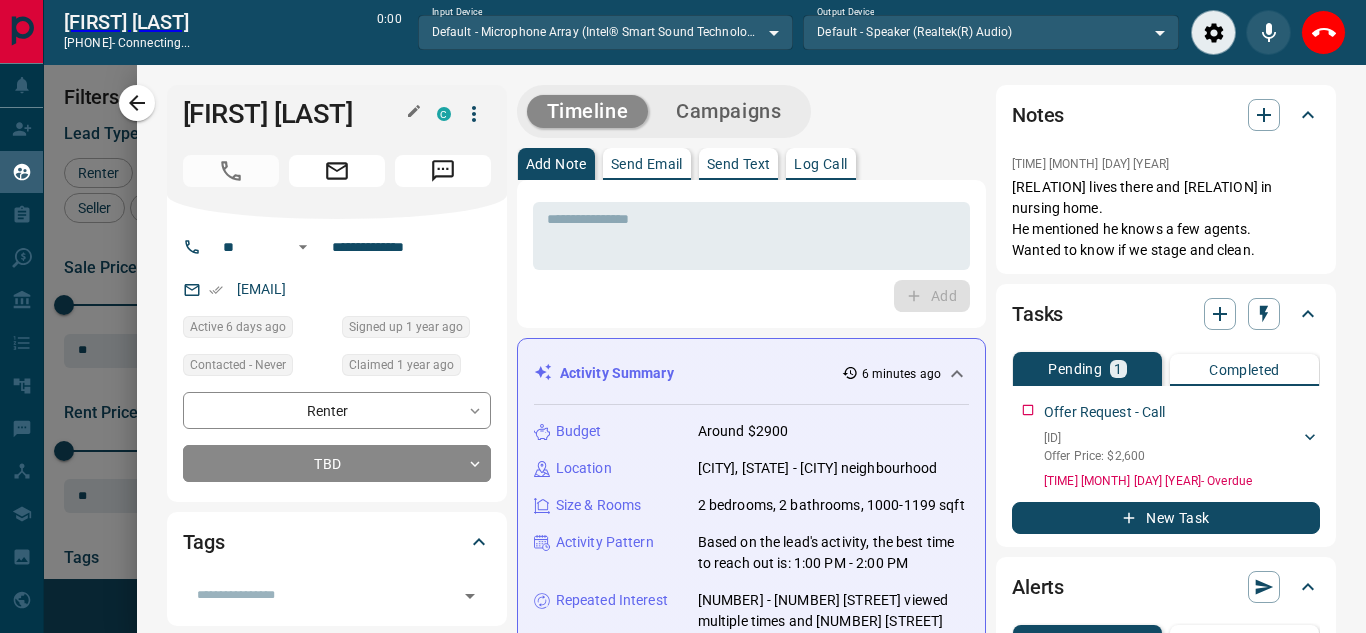 scroll, scrollTop: 377, scrollLeft: 973, axis: both 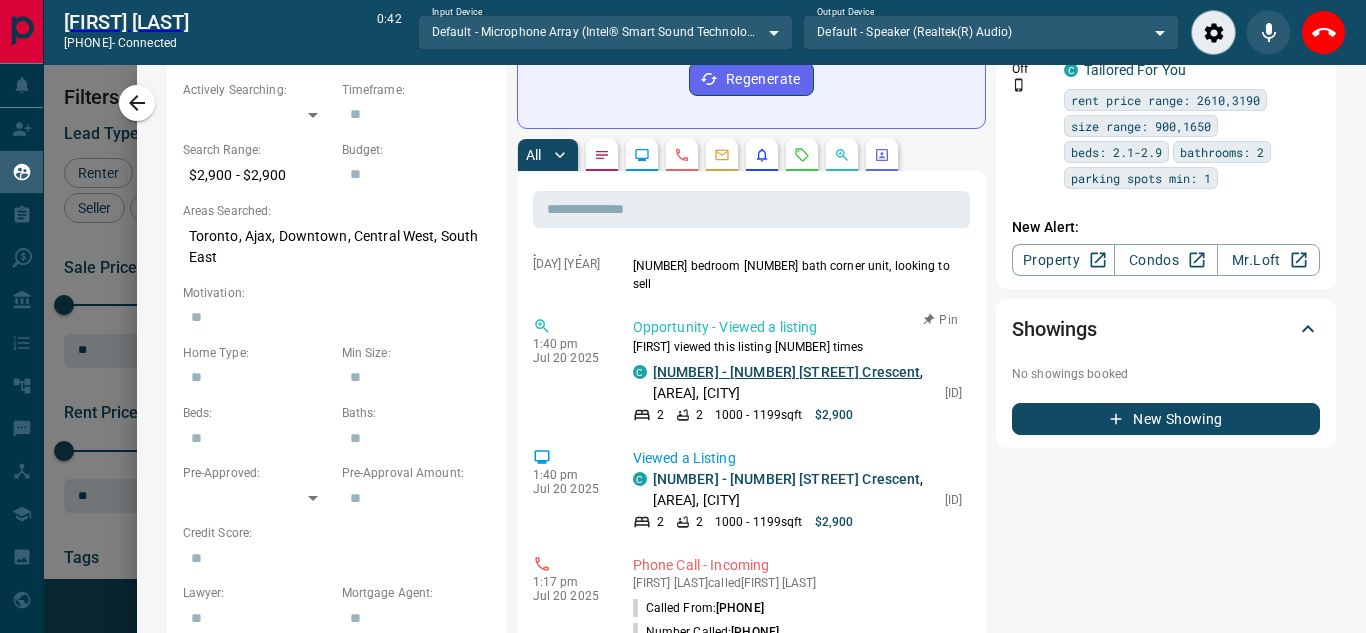click on "[NUMBER] - [NUMBER] [STREET] Crescent" at bounding box center [787, 372] 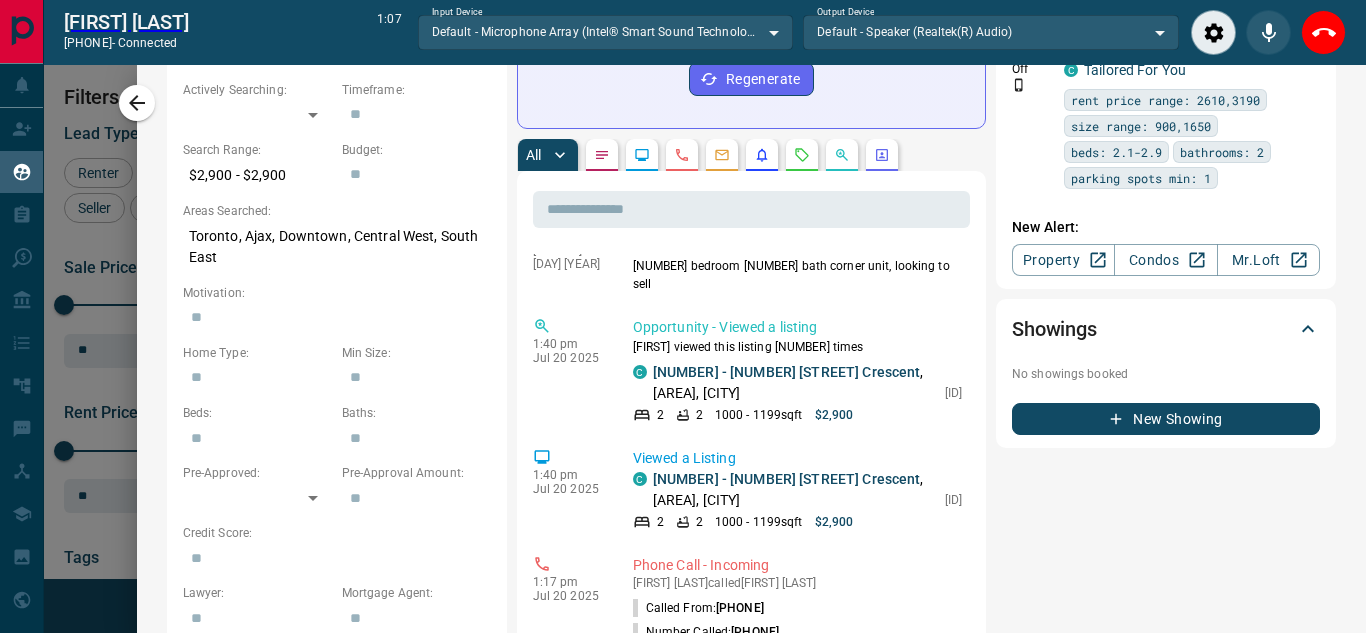 scroll, scrollTop: 0, scrollLeft: 0, axis: both 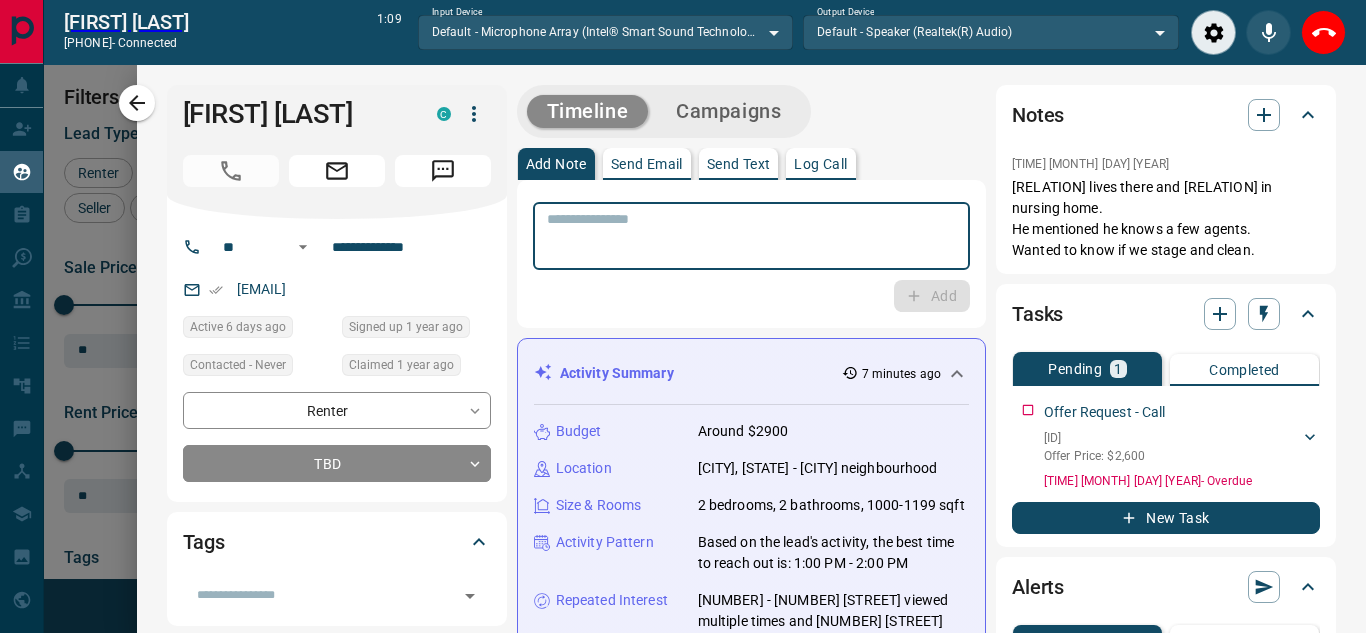 click at bounding box center (751, 236) 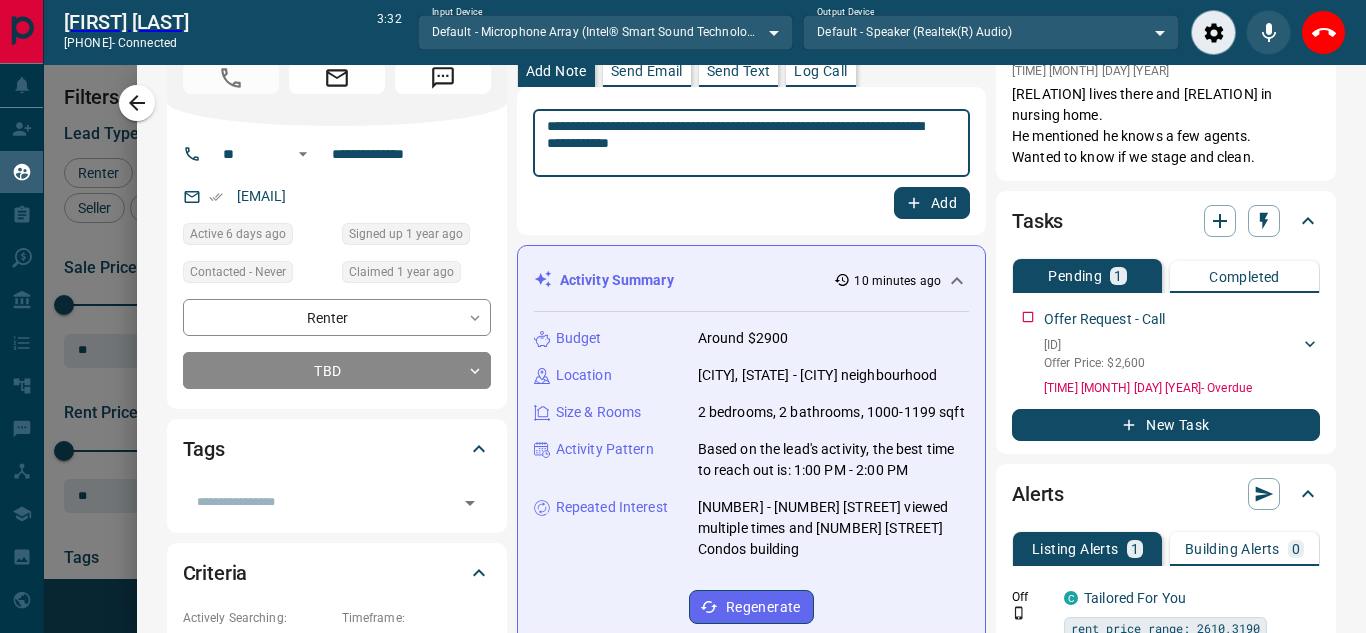 scroll, scrollTop: 0, scrollLeft: 0, axis: both 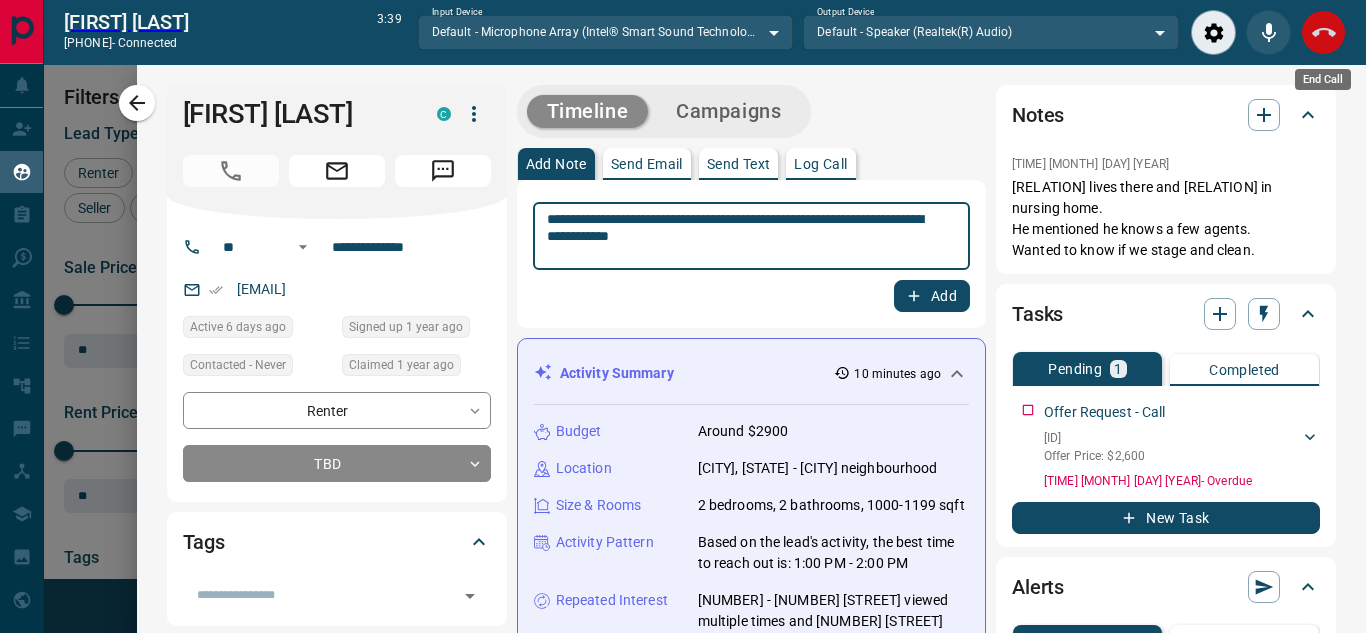 type on "**********" 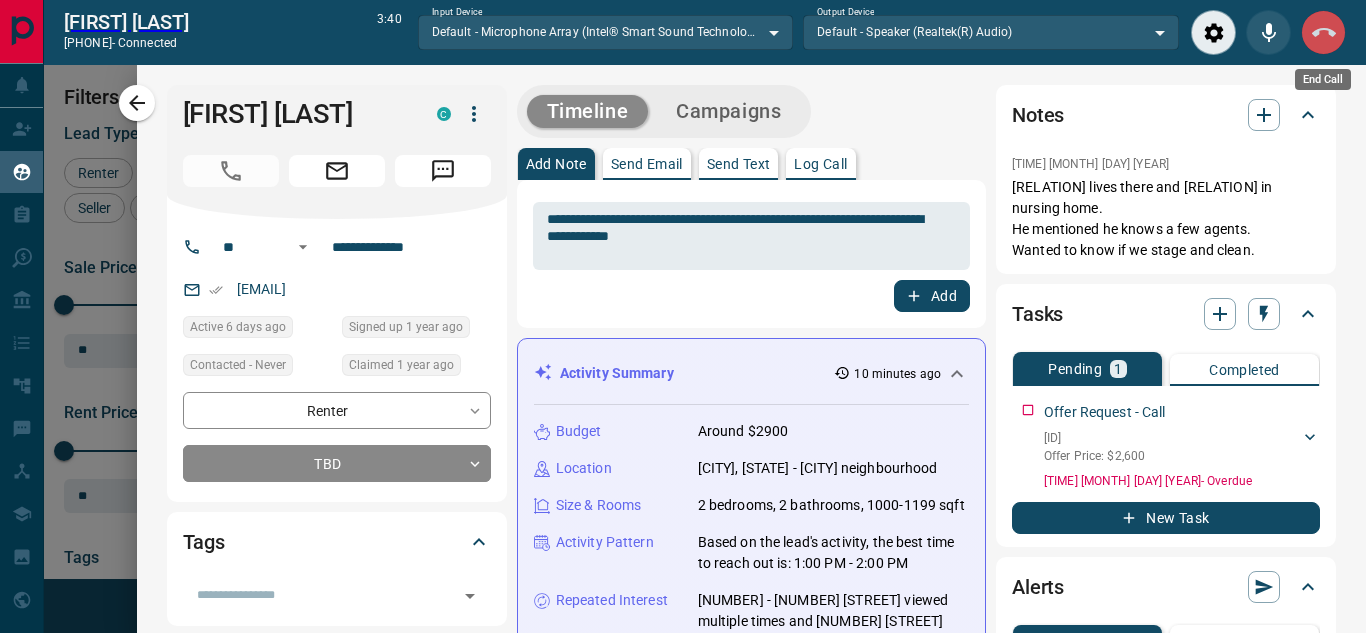 click 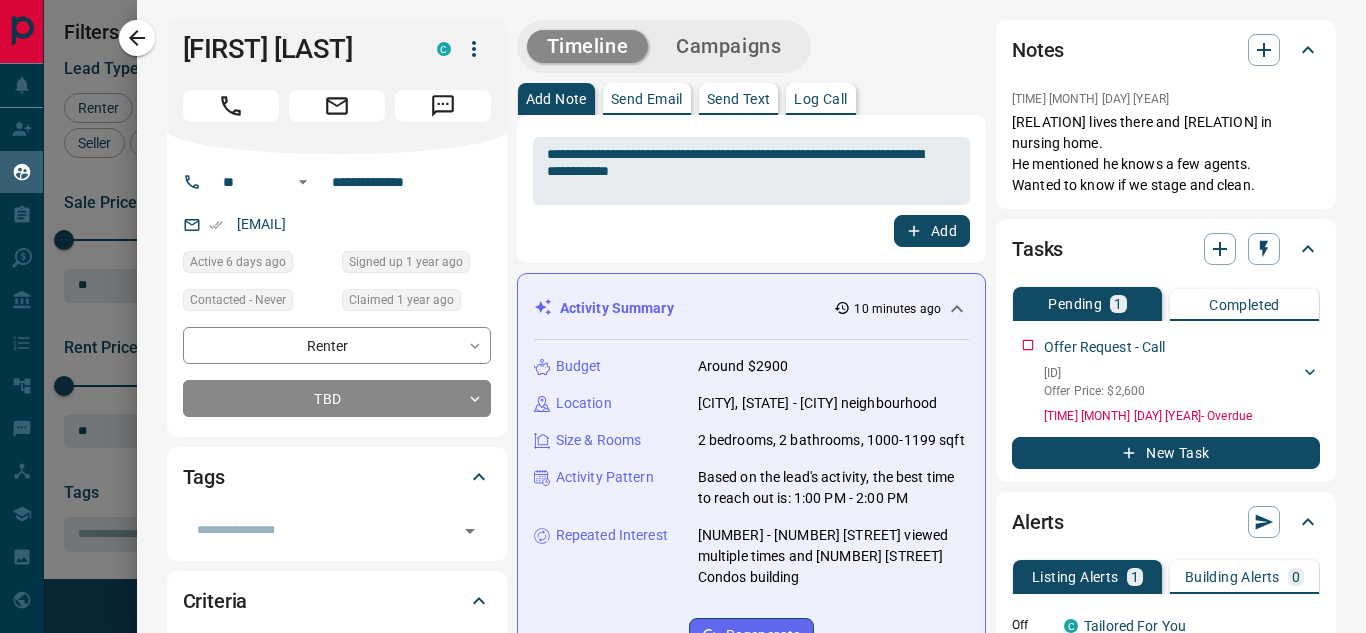 scroll, scrollTop: 16, scrollLeft: 16, axis: both 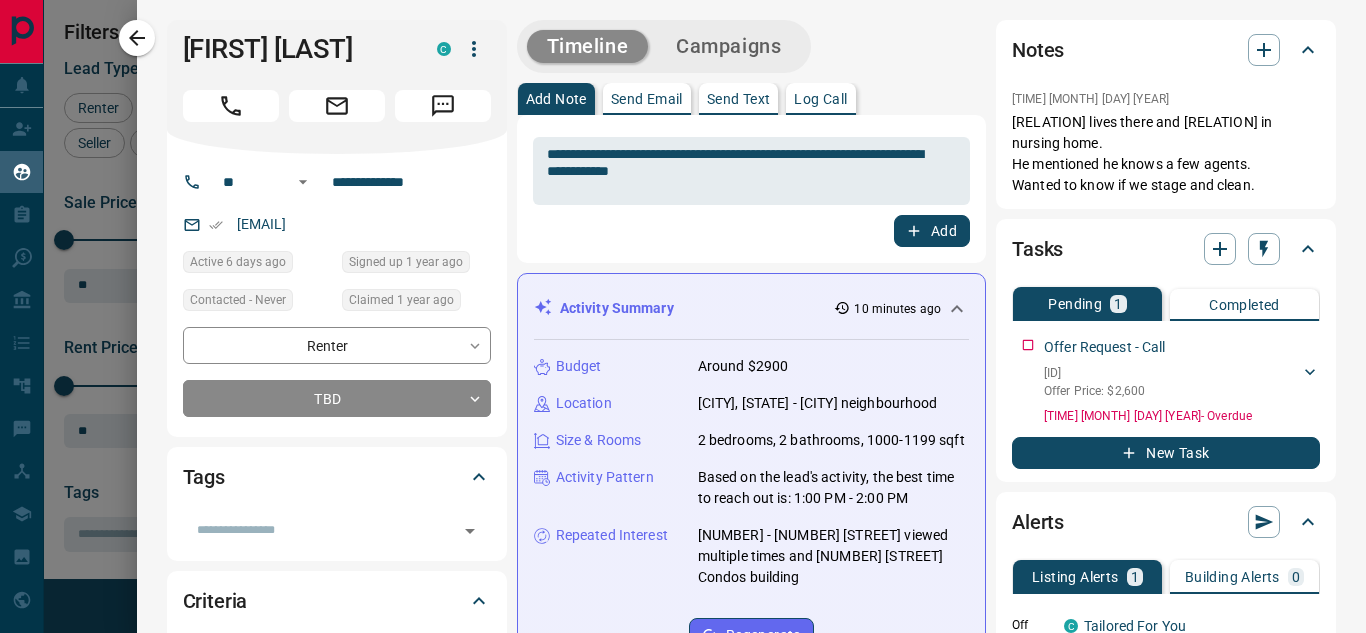 click on "**********" at bounding box center (751, 1235) 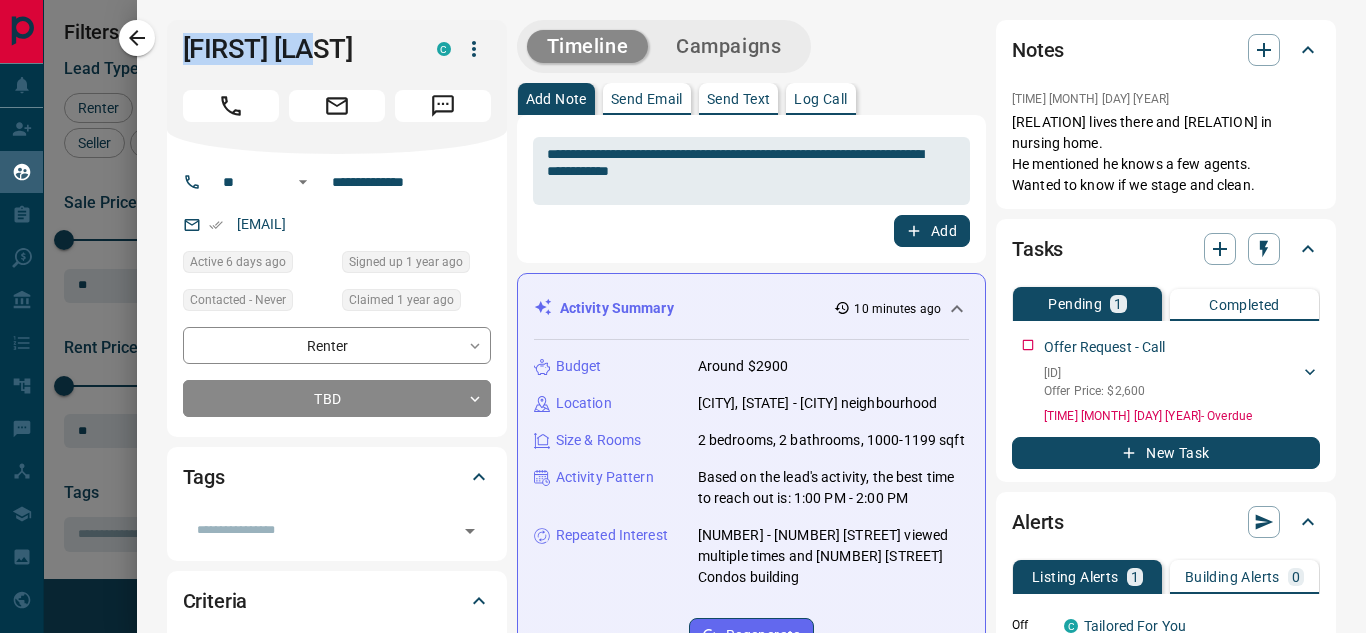 drag, startPoint x: 330, startPoint y: 43, endPoint x: 174, endPoint y: 60, distance: 156.92355 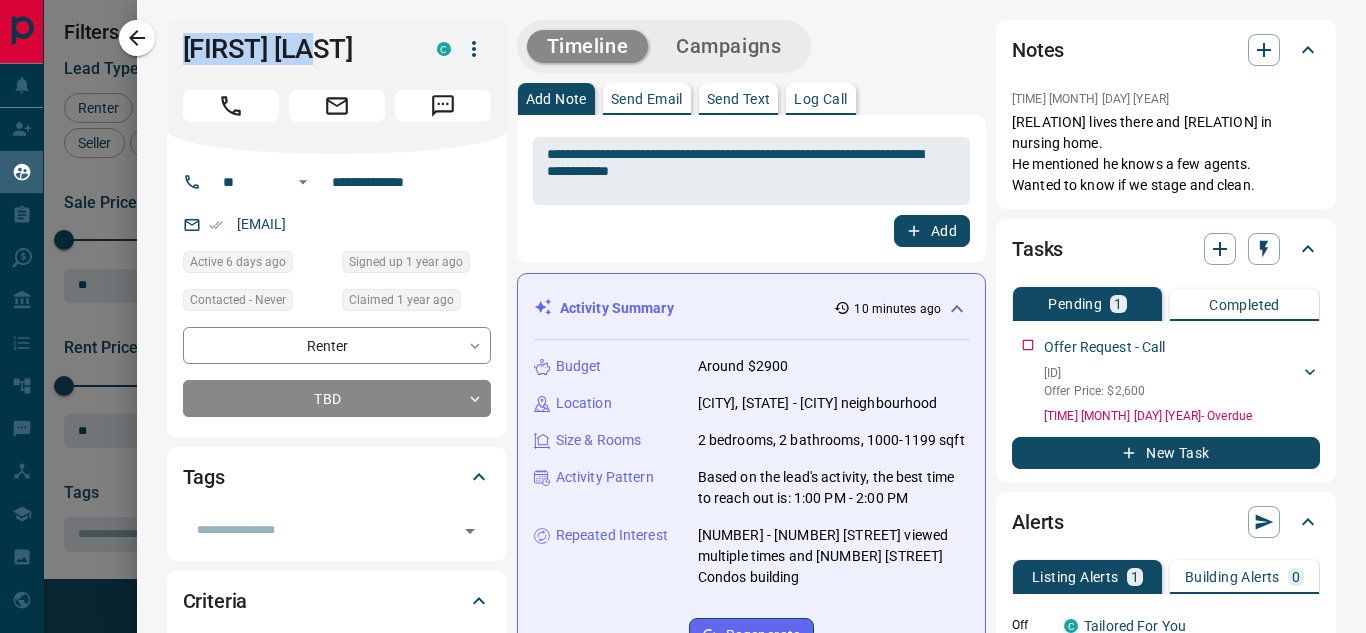 click on "[FIRST] [LAST]" at bounding box center (337, 87) 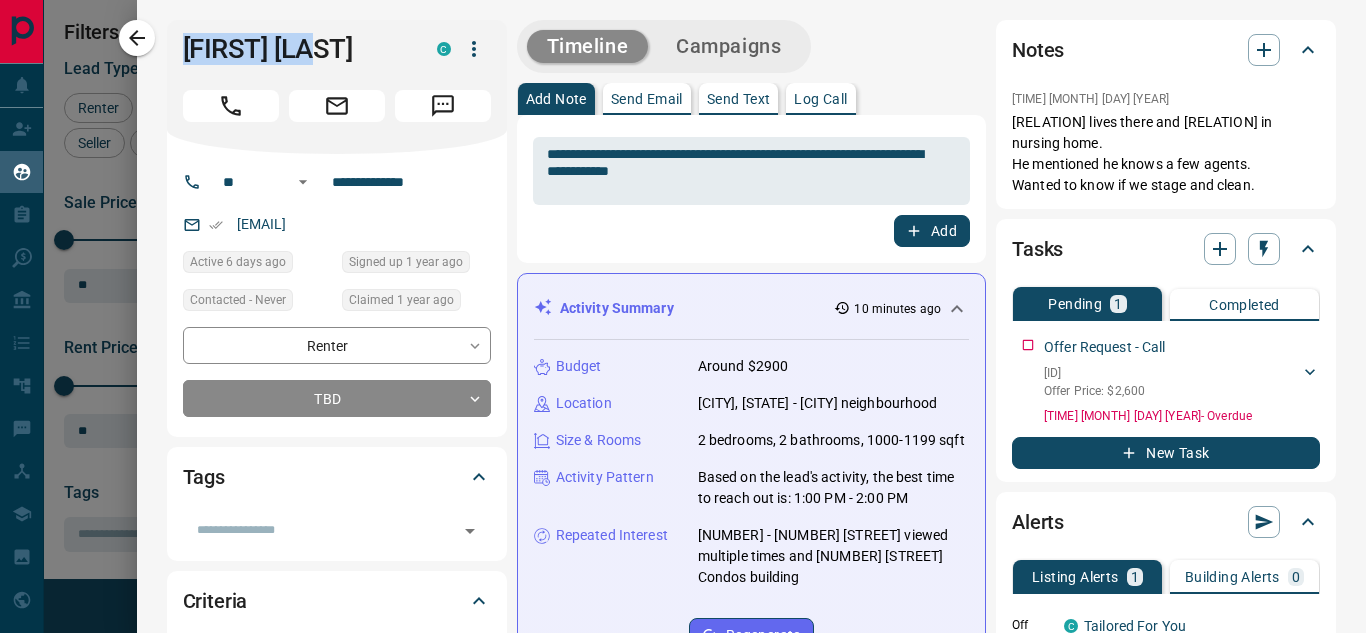 copy on "[FIRST] [LAST]" 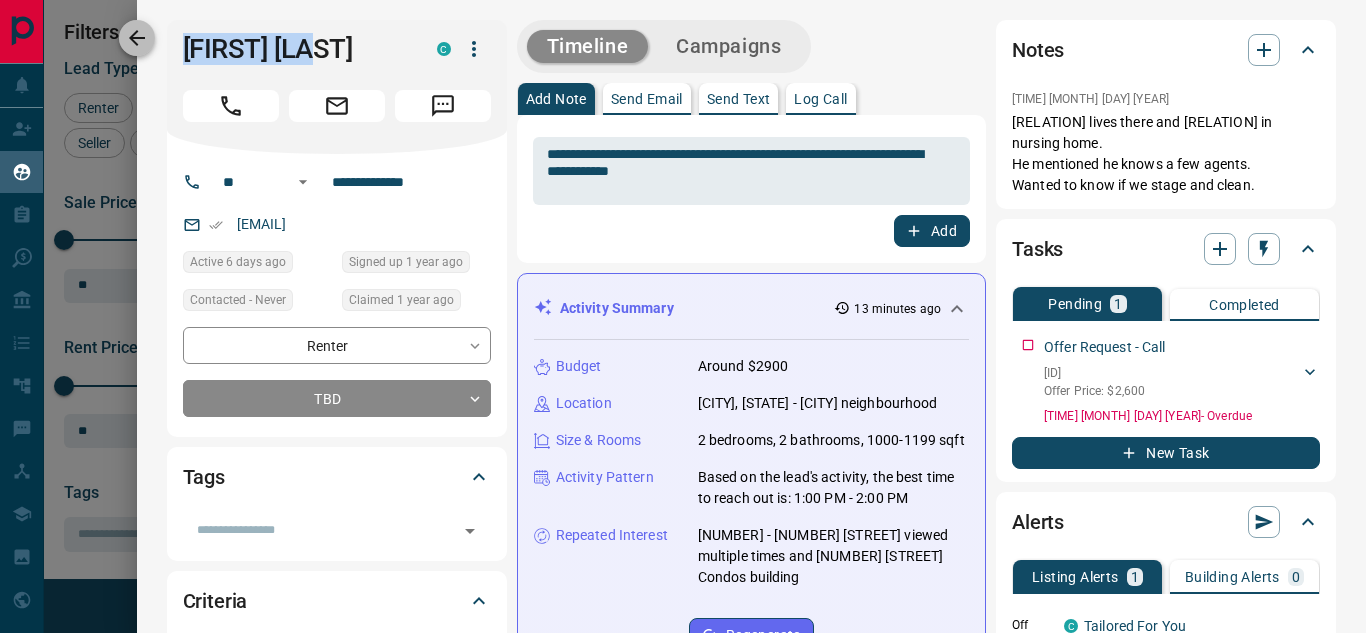 click 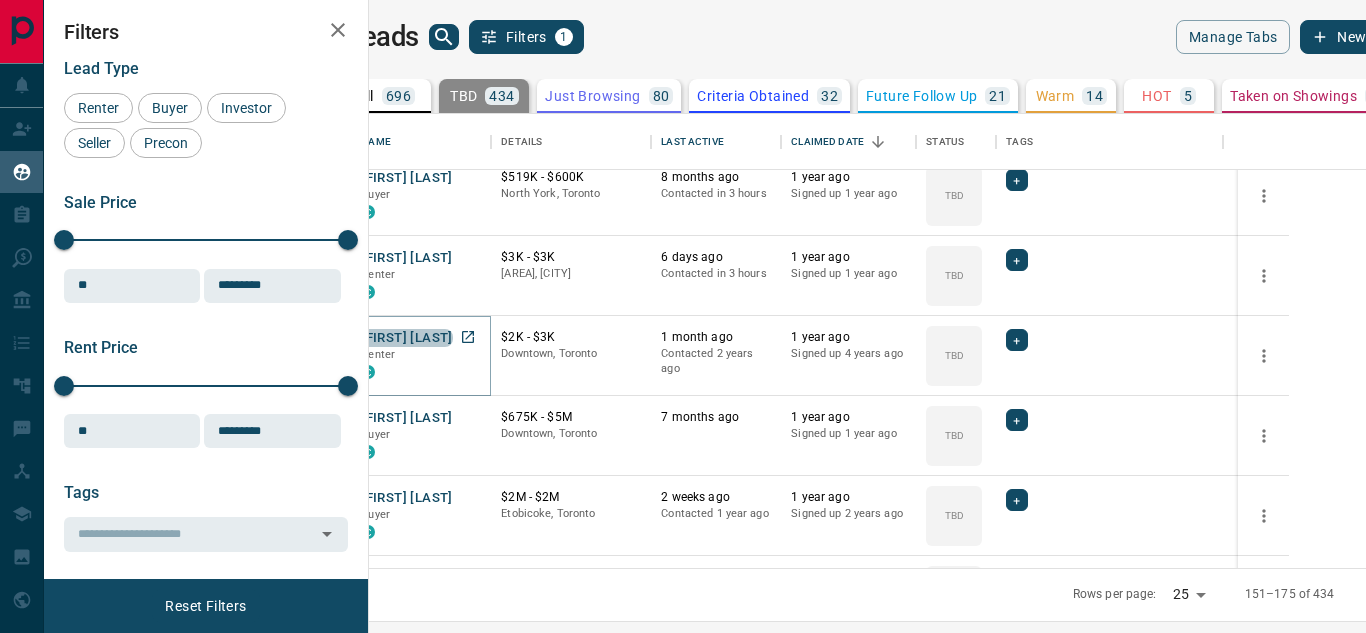 click on "[FIRST] [LAST]" at bounding box center [406, 338] 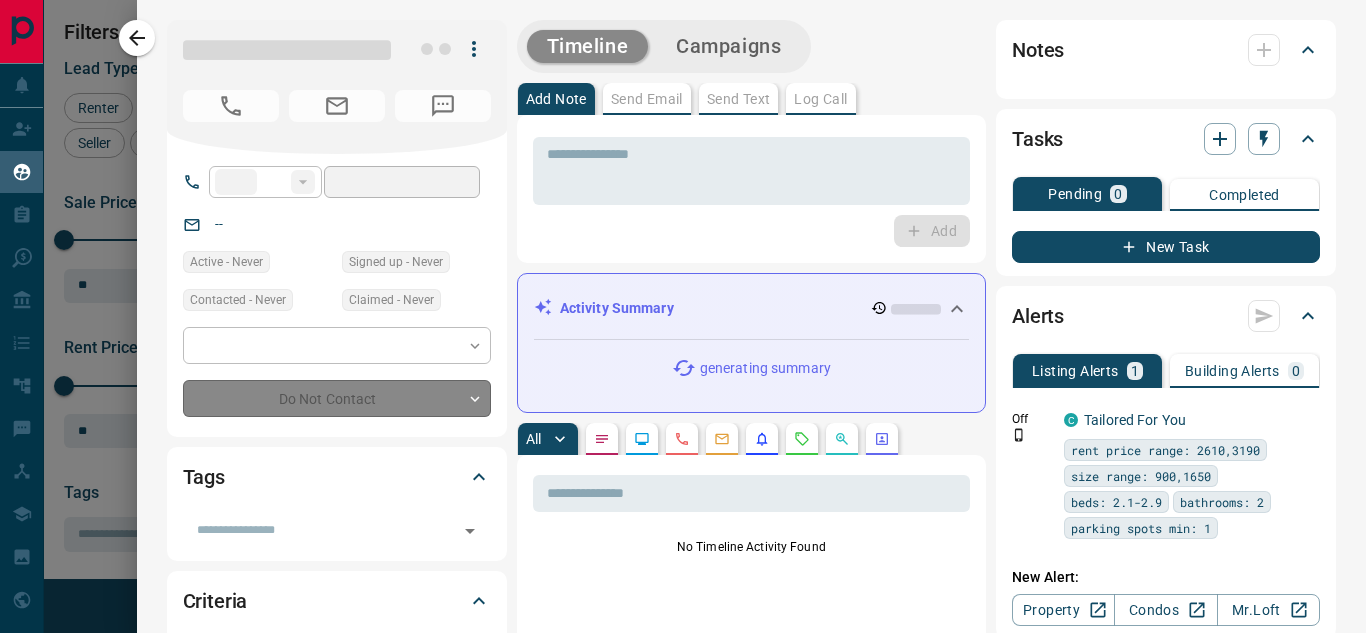type on "**" 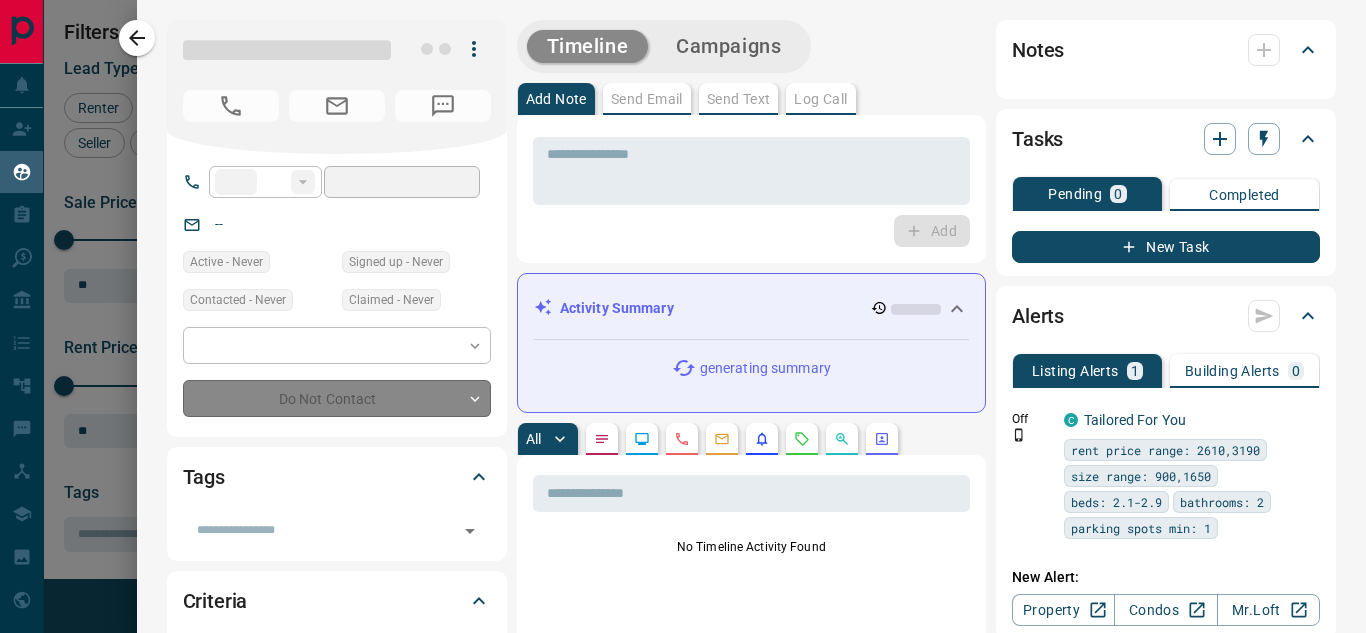 type on "**********" 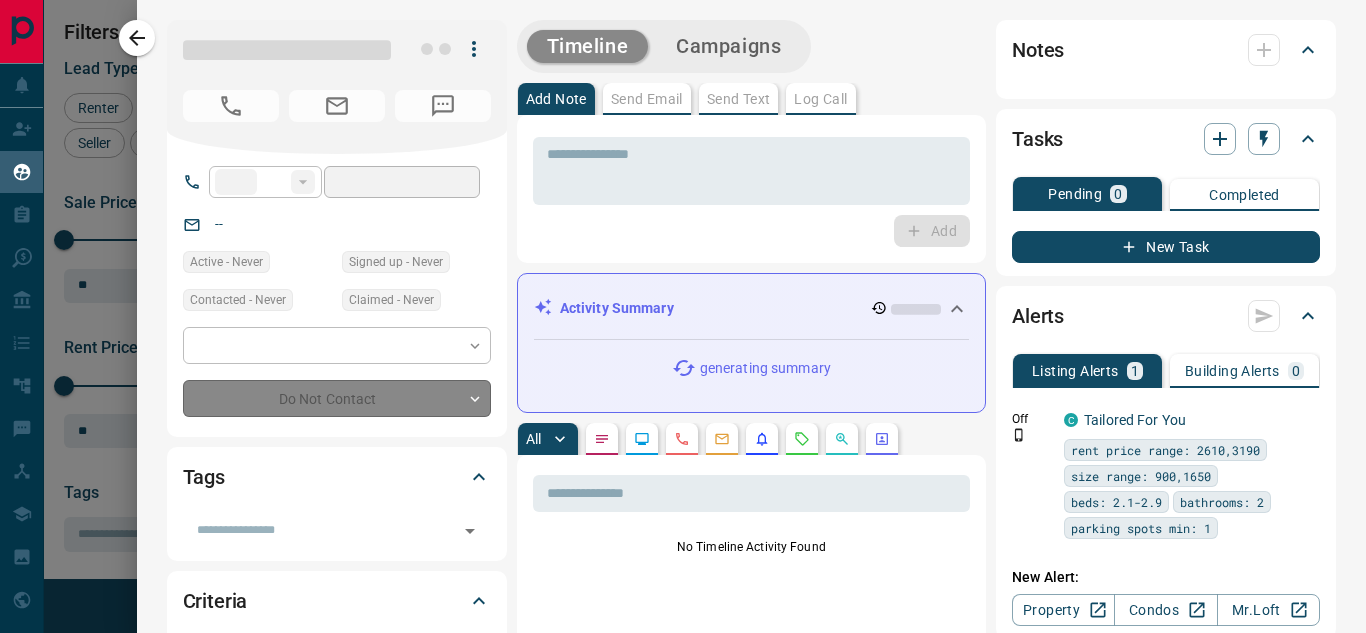 type on "**********" 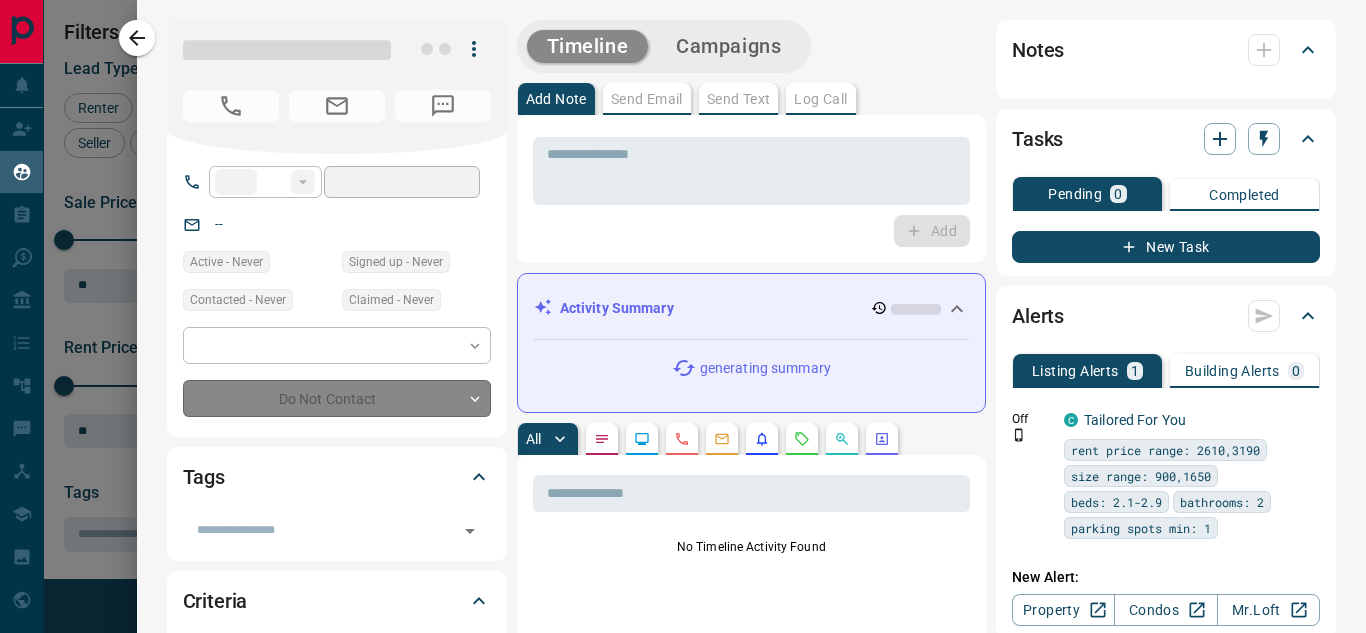 type on "**" 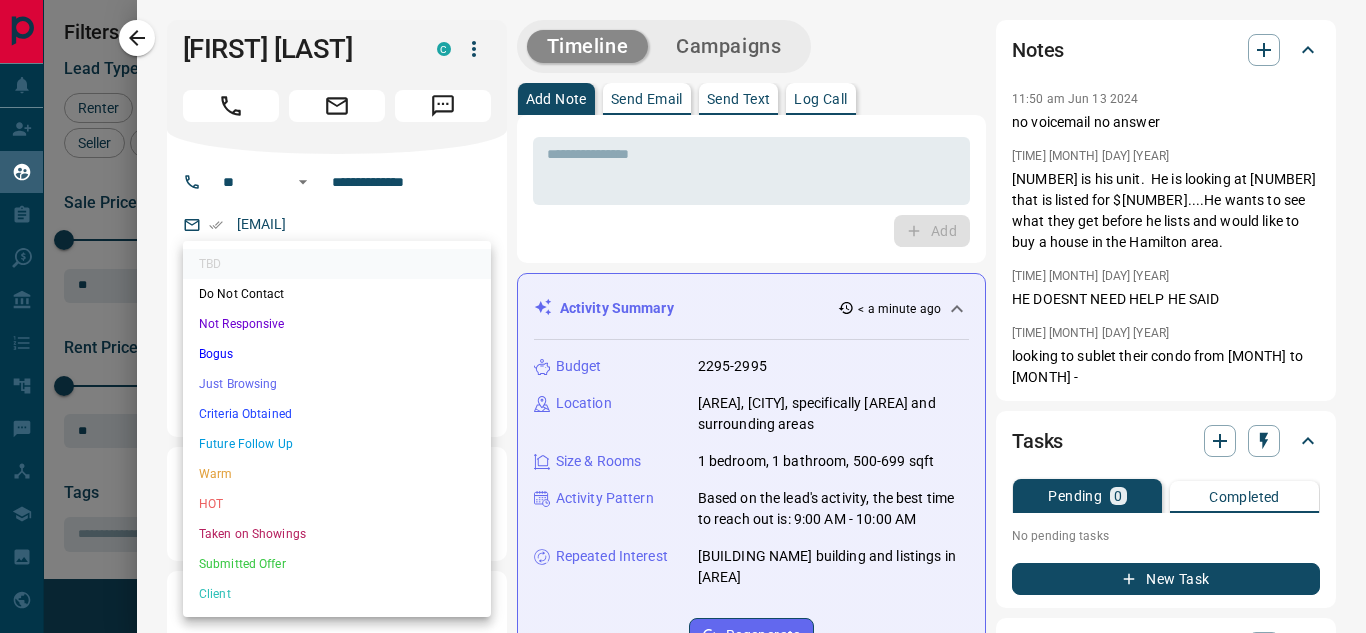 click on "Lead Transfers Claim Leads My Leads Tasks Opportunities Deals Campaigns Automations Messages Broker Bay Training Media Services Agent Resources Precon Worksheet Mobile Apps Disclosure Logout My Leads Filters 1 Manage Tabs New Lead All 696 TBD 434 Do Not Contact - Not Responsive 17 Bogus 51 Just Browsing 80 Criteria Obtained 32 Future Follow Up 21 Warm 14 HOT 5 Taken on Showings 10 Submitted Offer 2 Client 30 Name Details Last Active Claimed Date Status Tags Love [FIRST] [LAST] C $0 - $3K [CITY], [CITY], +2 3 weeks ago Contacted 2 weeks ago 1 year ago Signed up 1 year ago TBD + [FIRST] [LAST] C $0 - $550K [CITY], [CITY], +3 1 year ago Contacted in 3 hours 1 year ago Signed up 1 year ago TBD + [FIRST] [LAST] C $519K - $600K [CITY], [CITY] 8 months ago Contacted in 3 hours 1 year ago Signed up 1 year ago TBD + [FIRST] [LAST] C $3K - $3K [CITY], [CITY] 6 days ago Contacted in 3 hours 1 year ago Signed up 1 year ago TBD + [FIRST] [LAST] C $2K - $3K [CITY], [CITY] 1 month ago TBD + C" at bounding box center [683, 304] 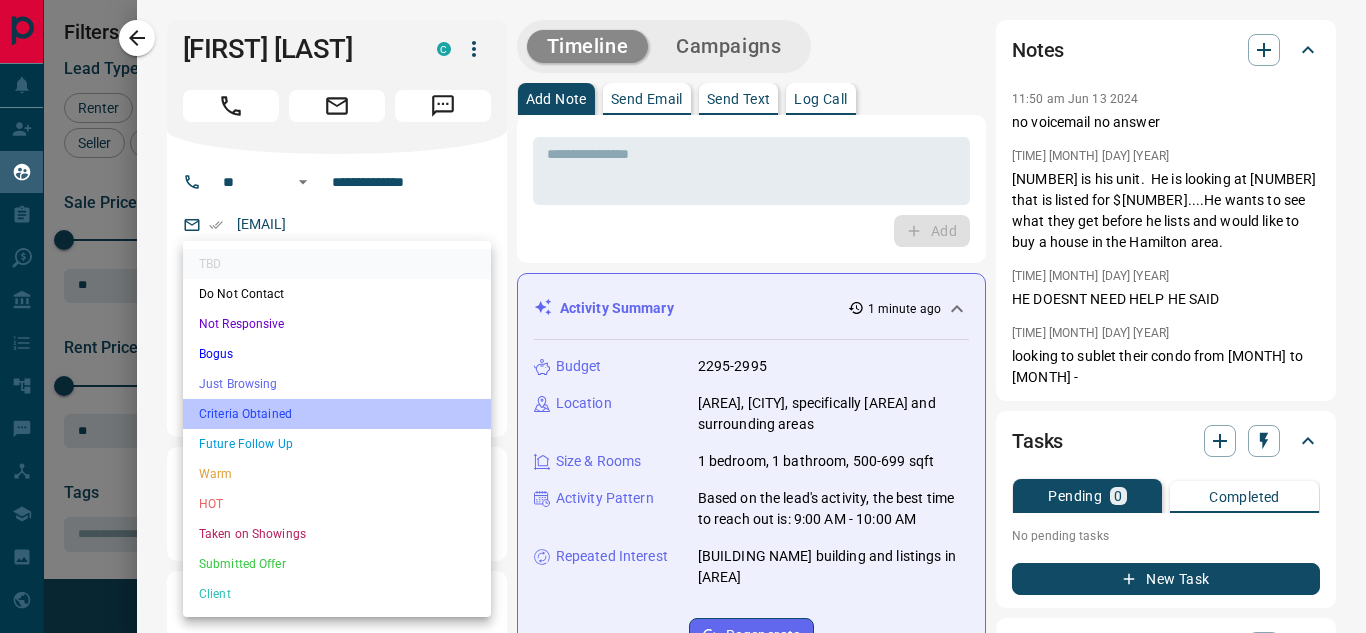 click on "Criteria Obtained" at bounding box center (337, 414) 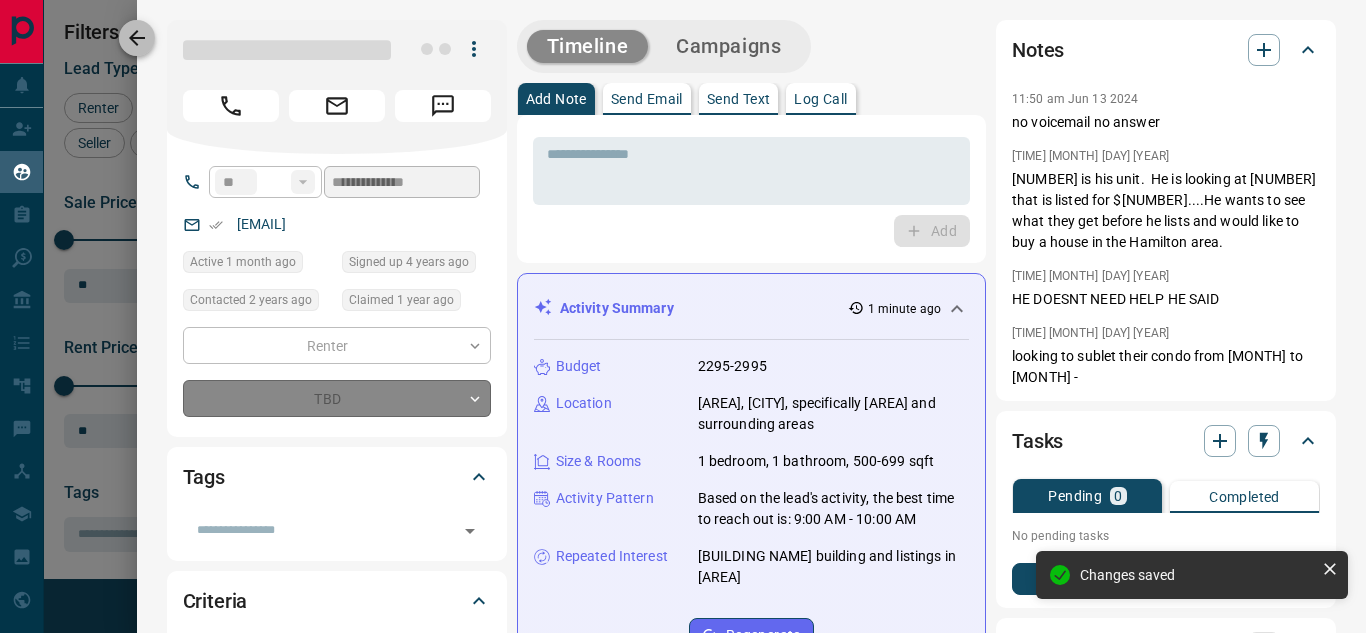 click at bounding box center (137, 38) 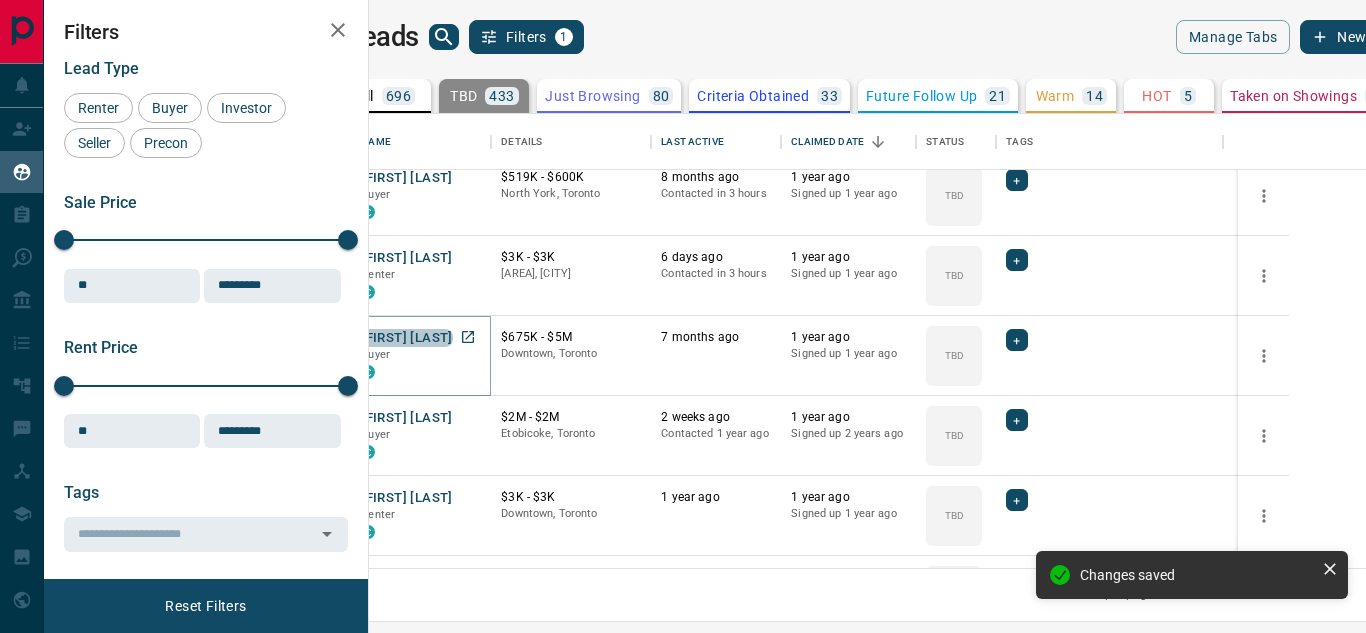 click on "[FIRST] [LAST]" at bounding box center [406, 338] 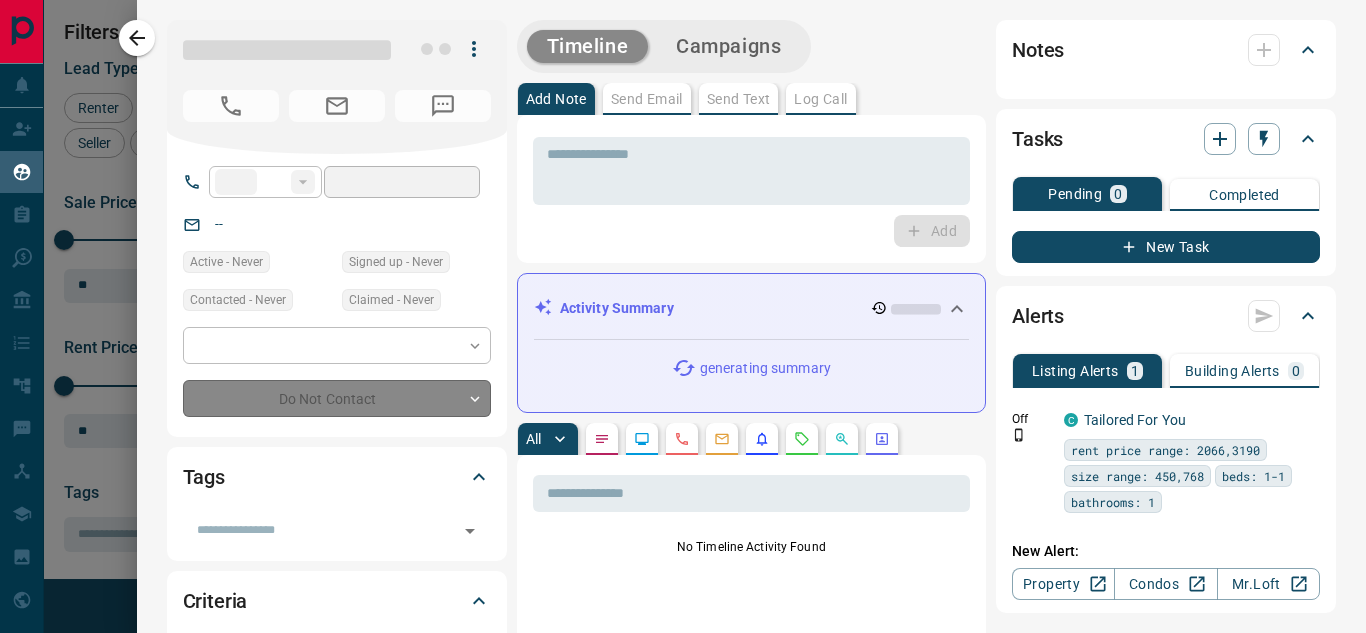 type on "**" 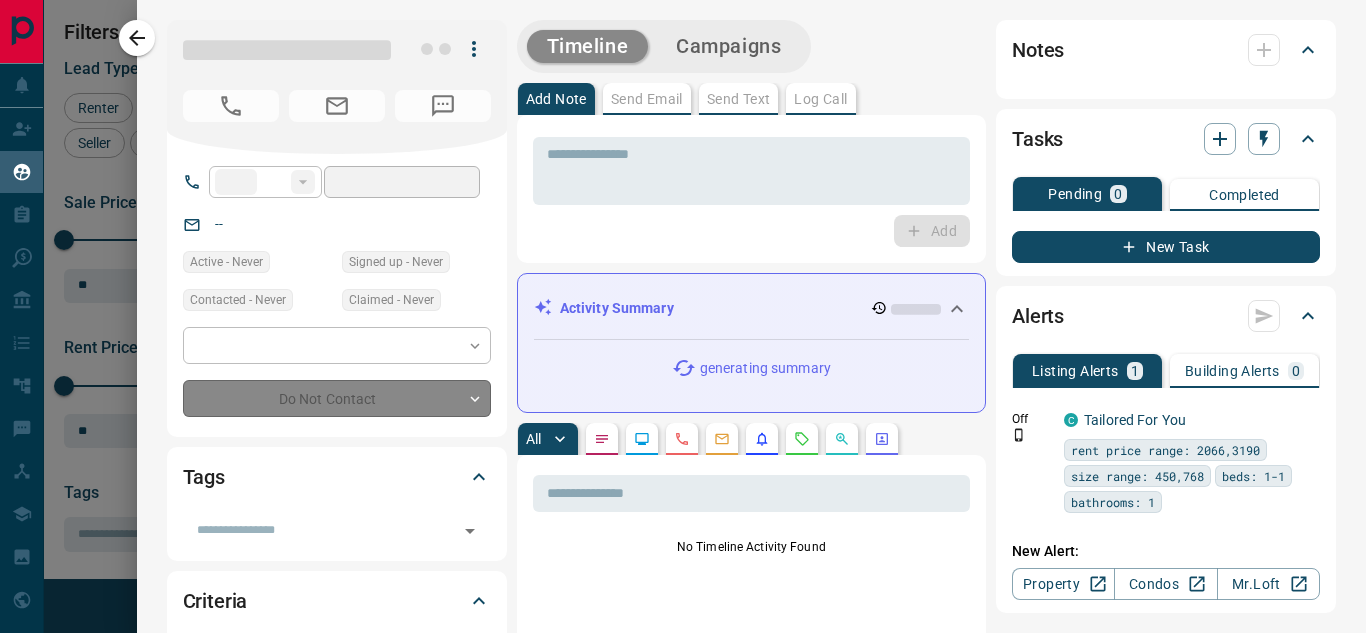 type on "**********" 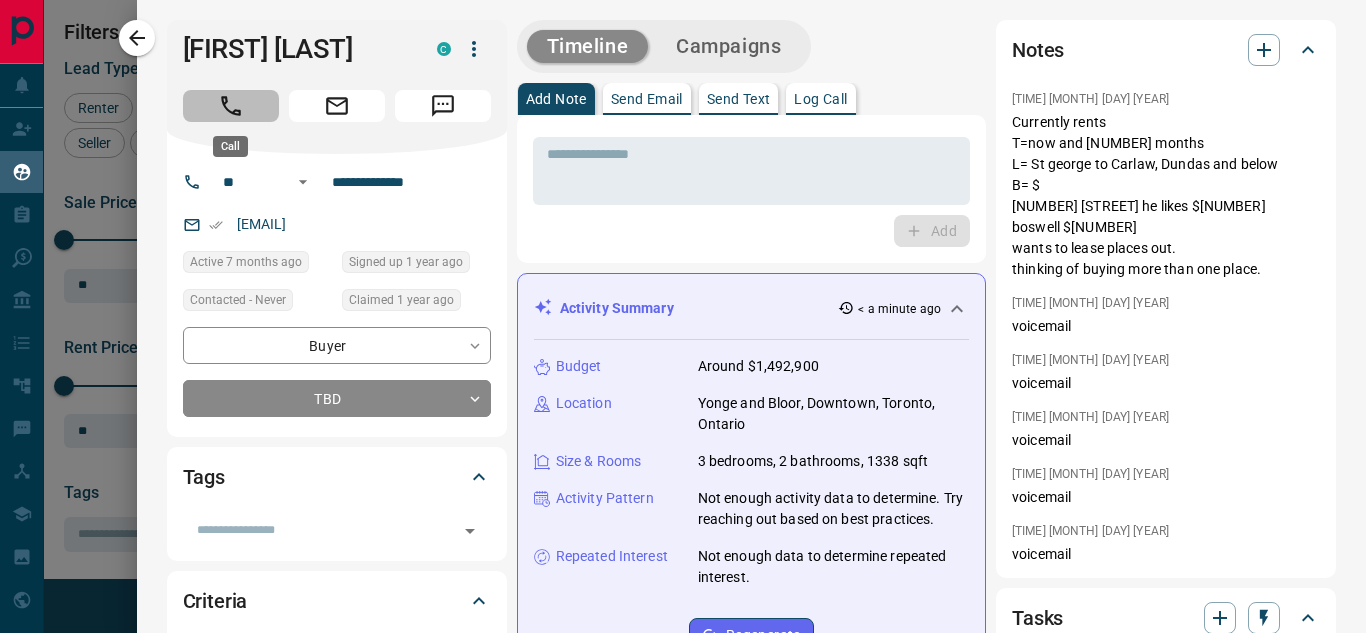 click 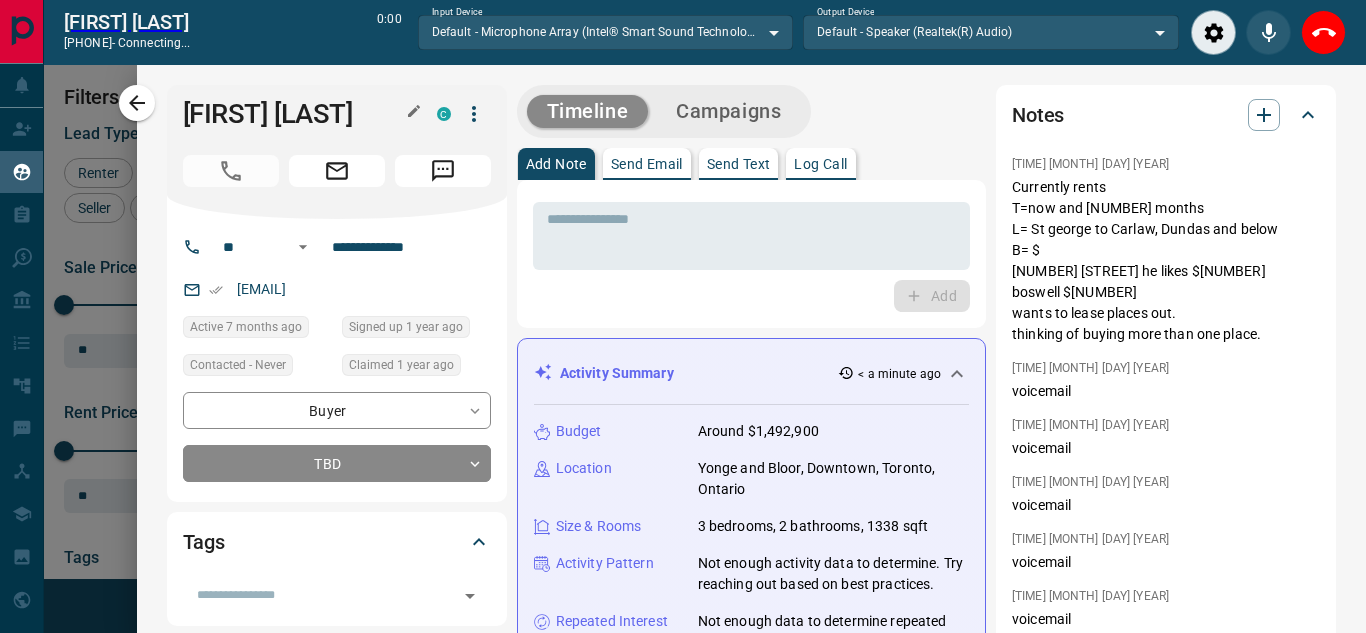 scroll, scrollTop: 377, scrollLeft: 973, axis: both 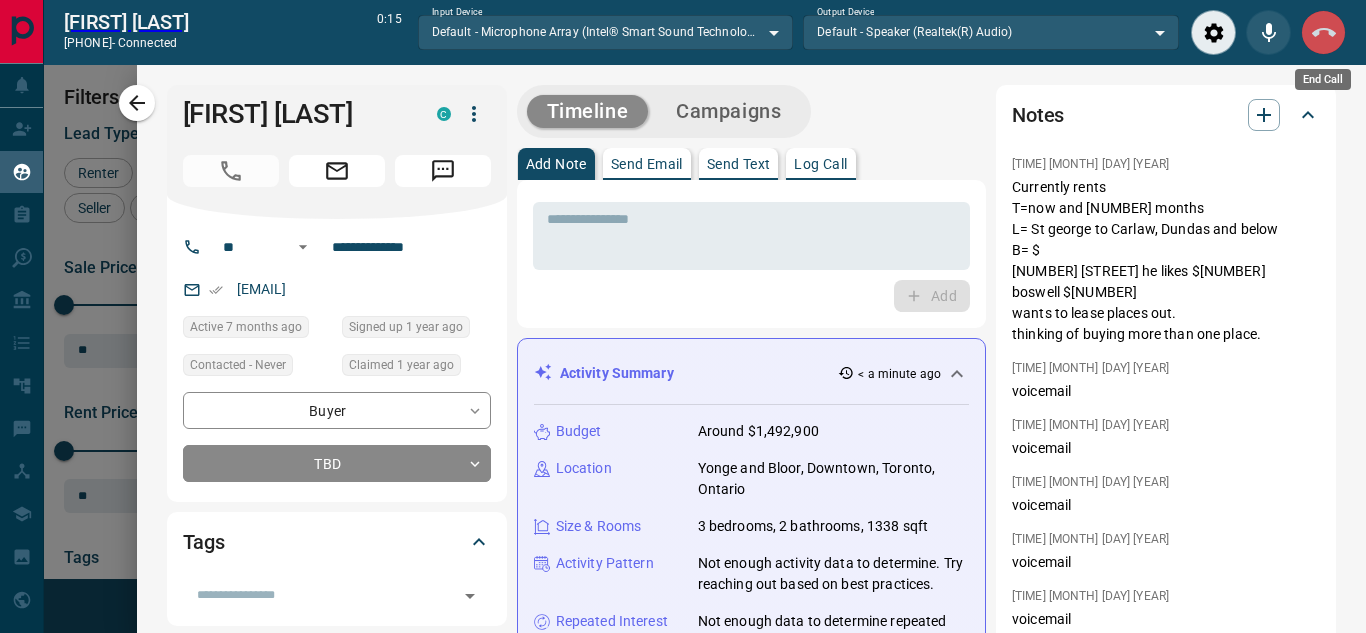 click 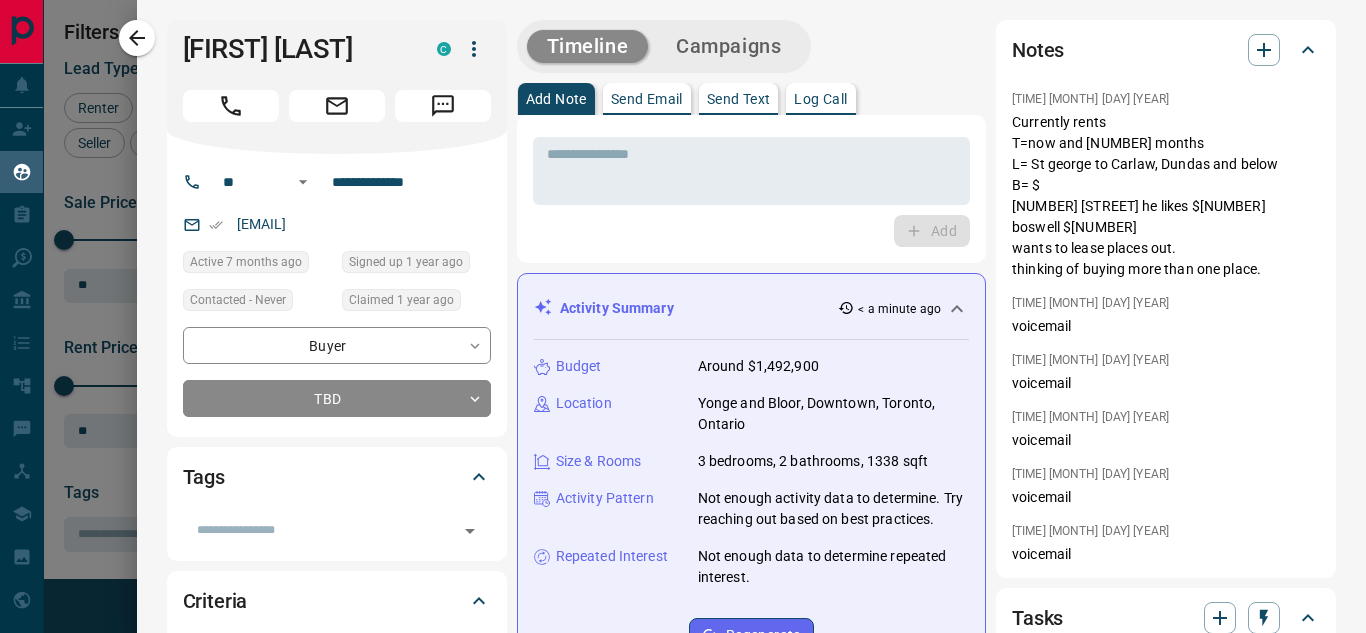 scroll, scrollTop: 16, scrollLeft: 16, axis: both 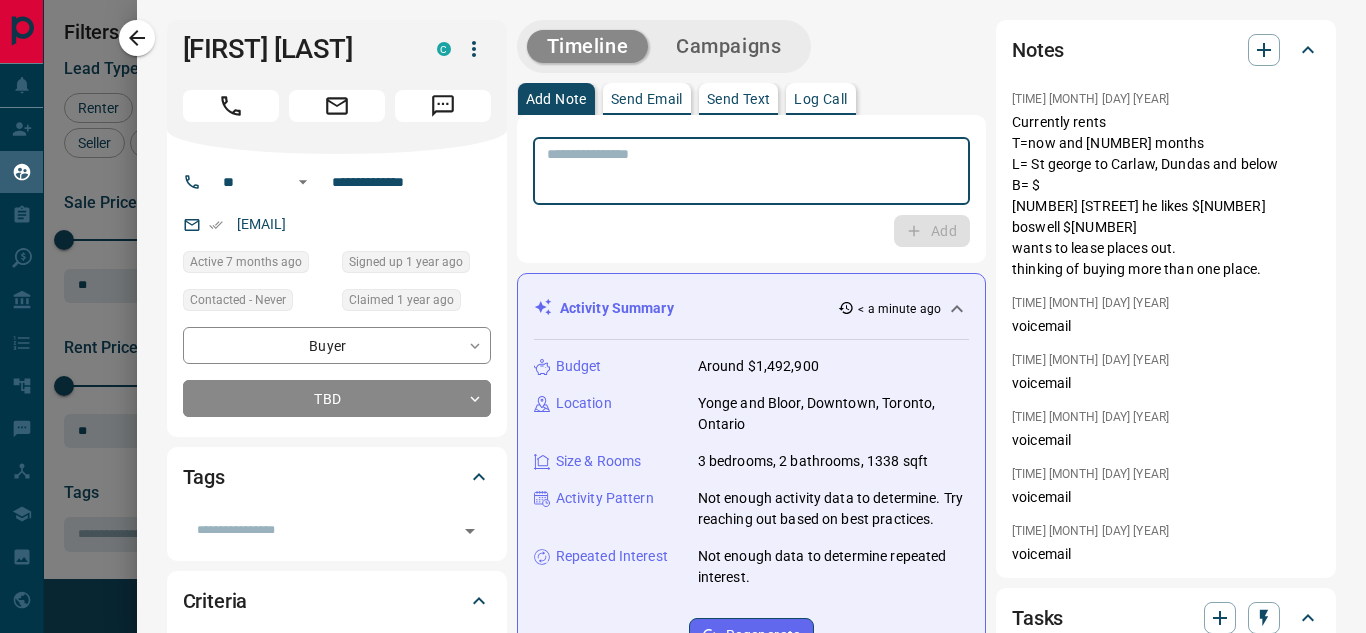 click at bounding box center [751, 171] 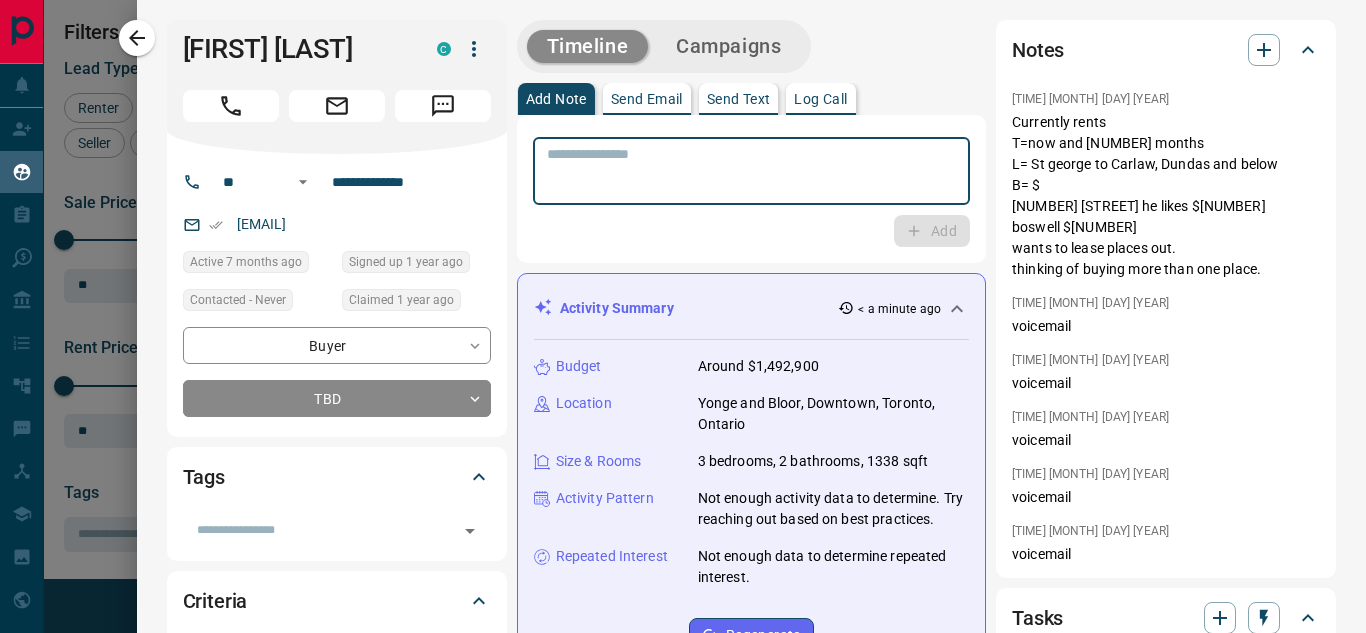 paste on "**********" 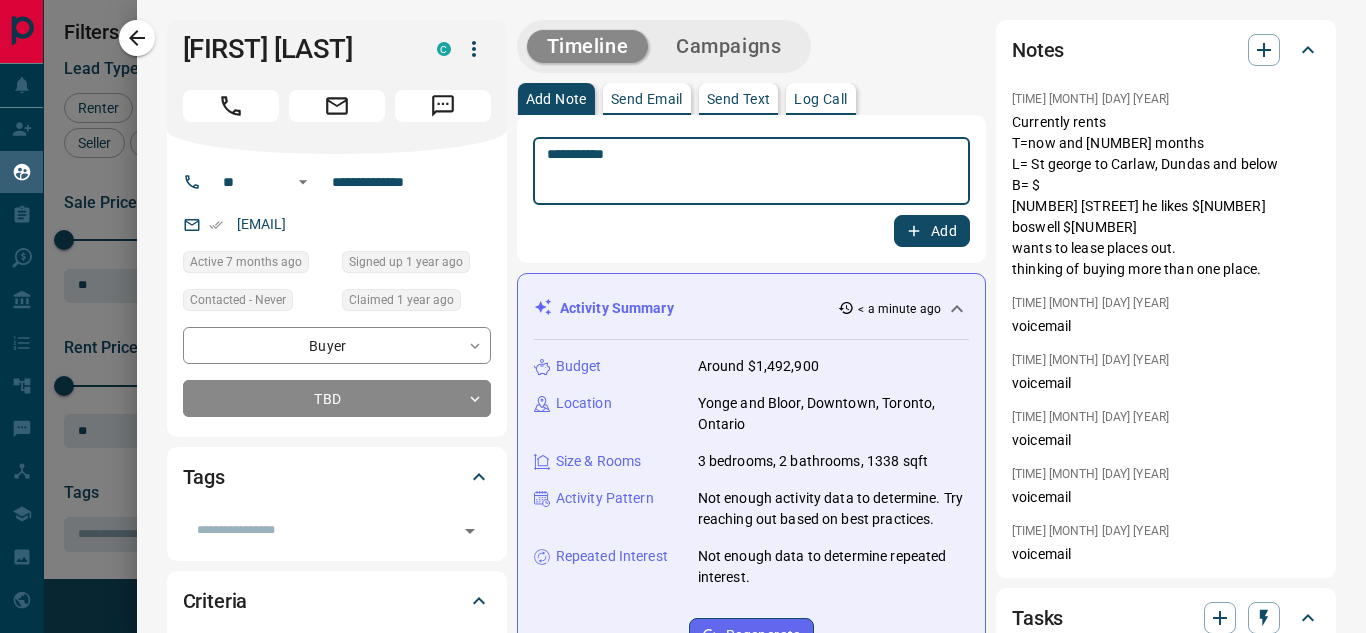 click on "**********" at bounding box center (744, 171) 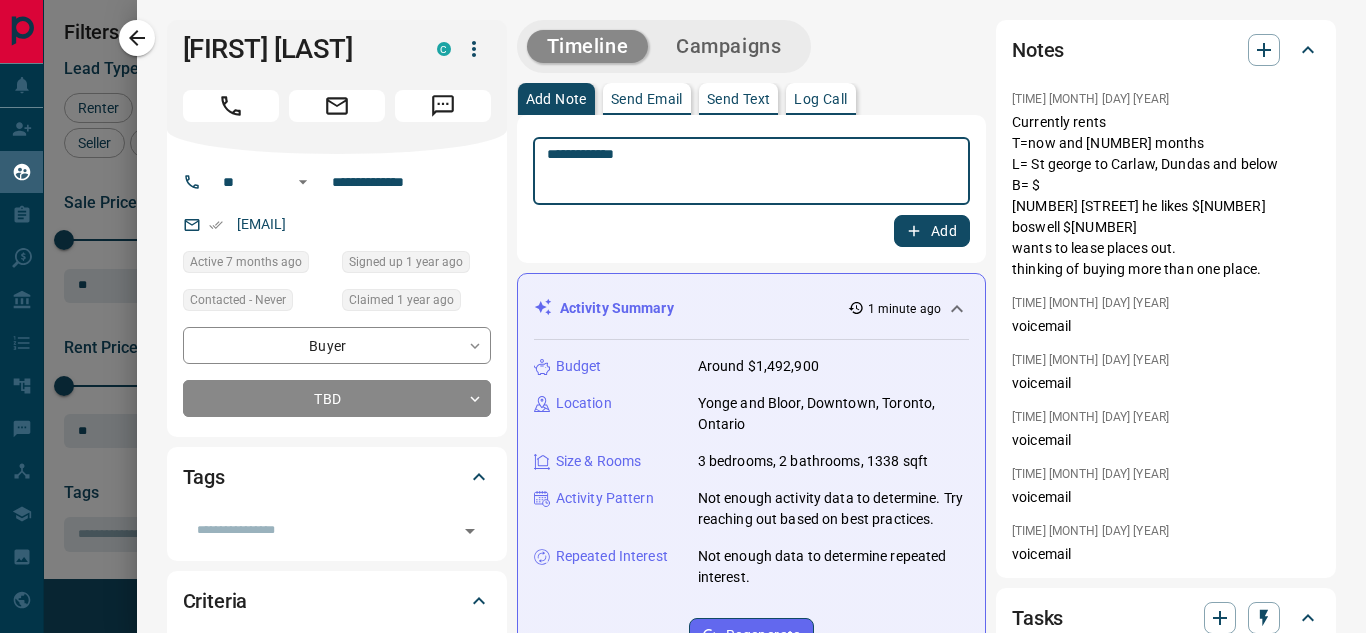 type on "**********" 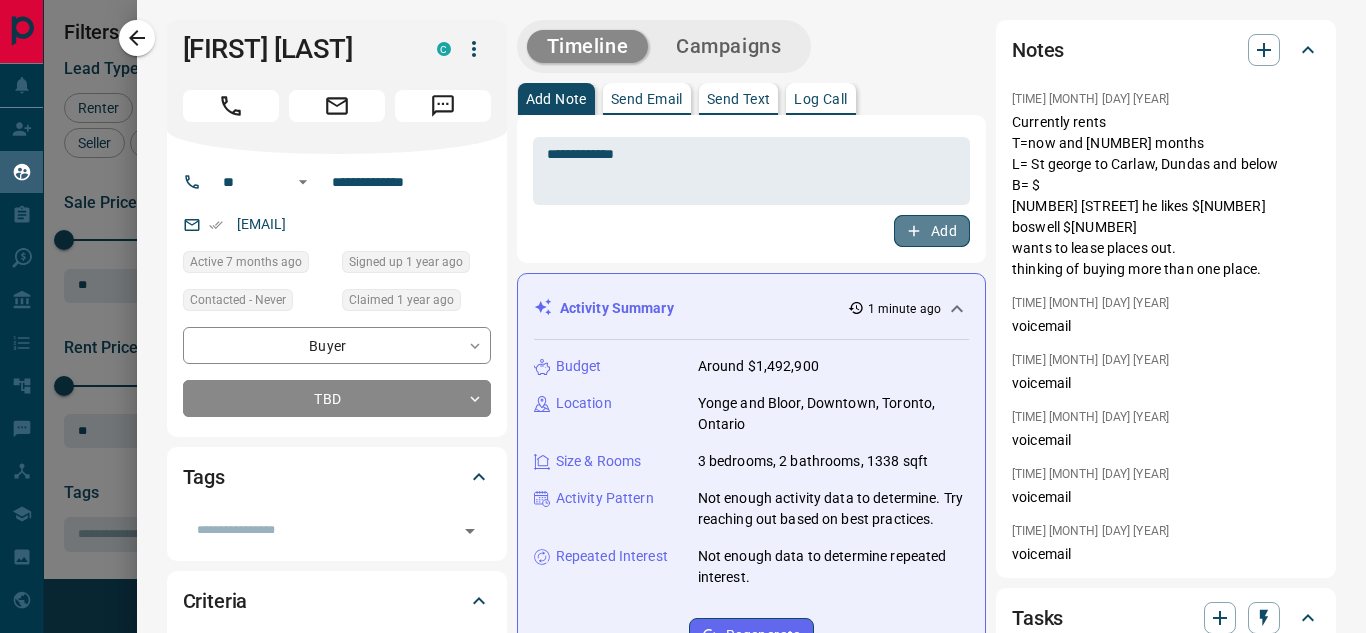 click on "Add" at bounding box center (932, 231) 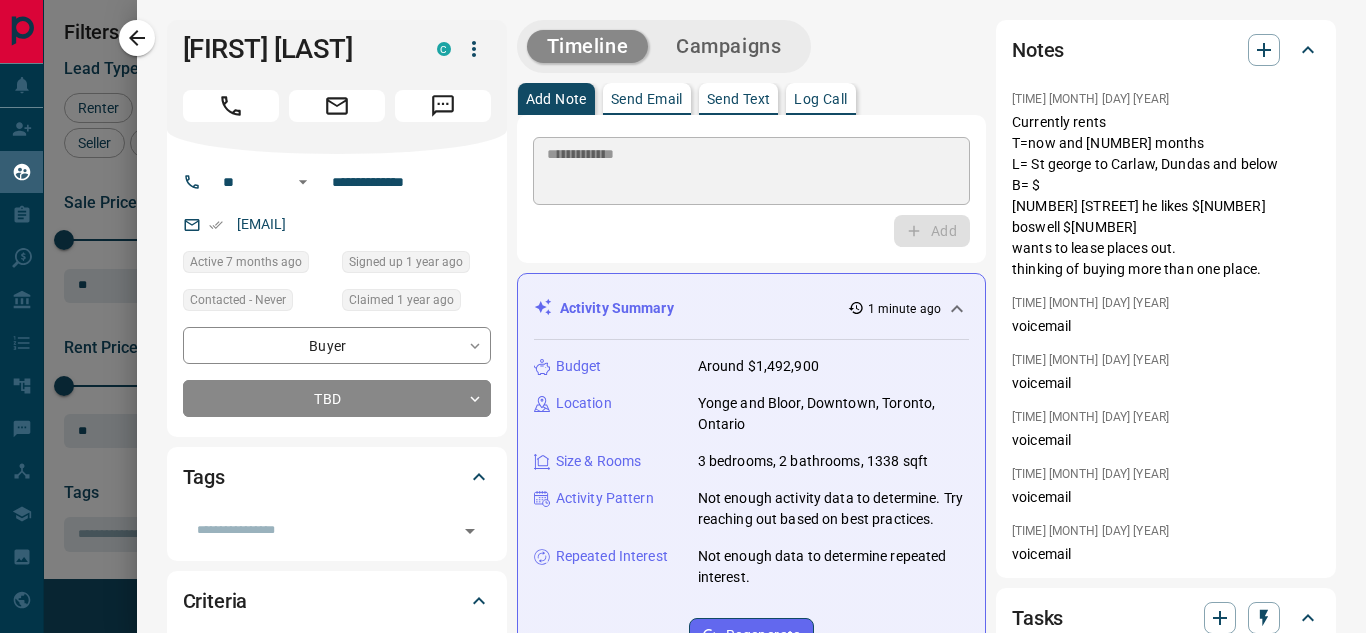 type 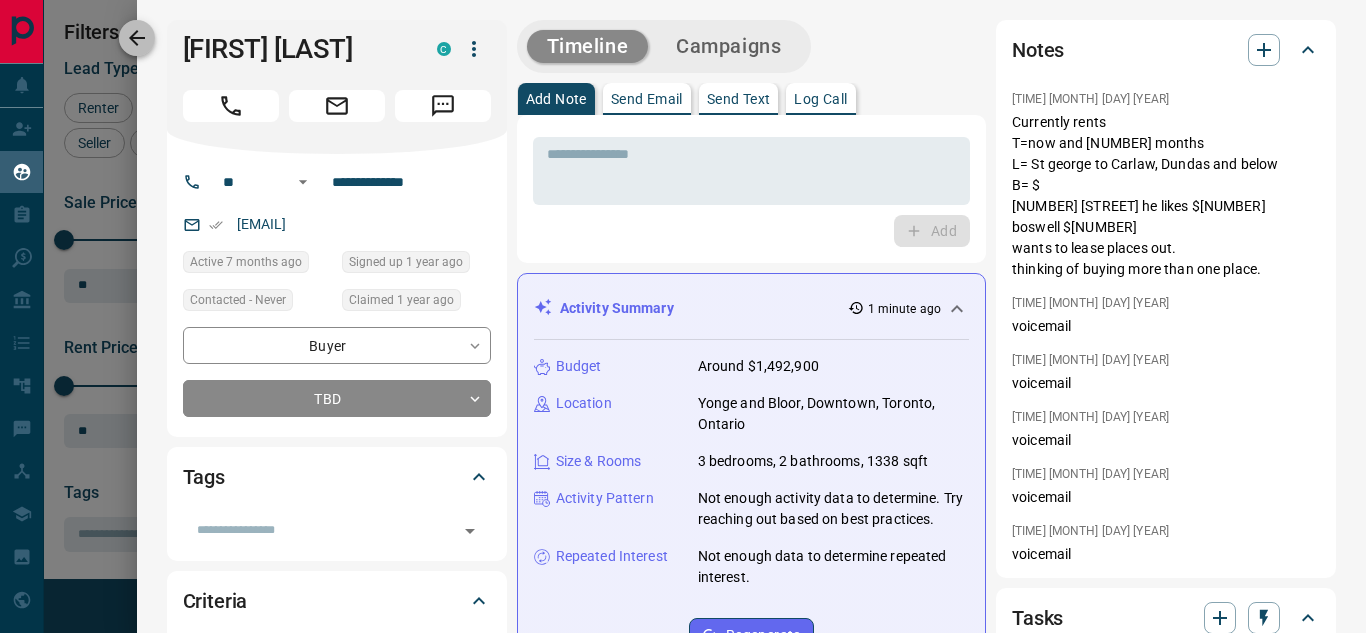 click 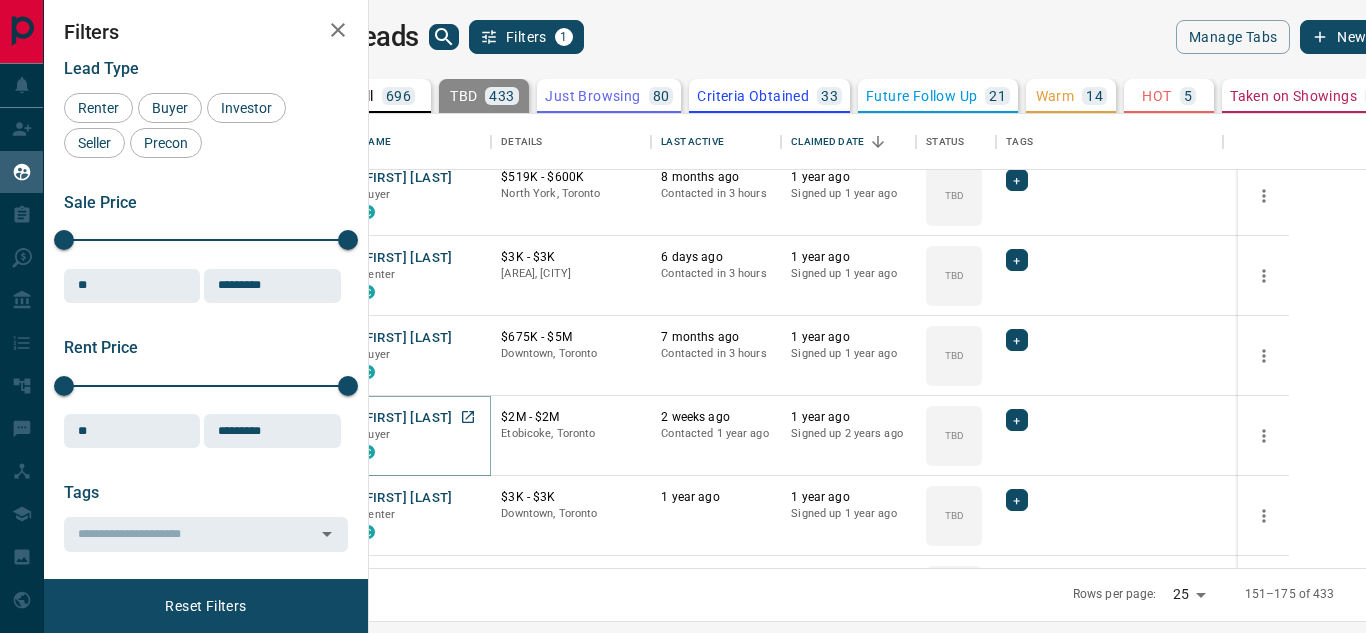 click on "[FIRST] [LAST]" at bounding box center (406, 418) 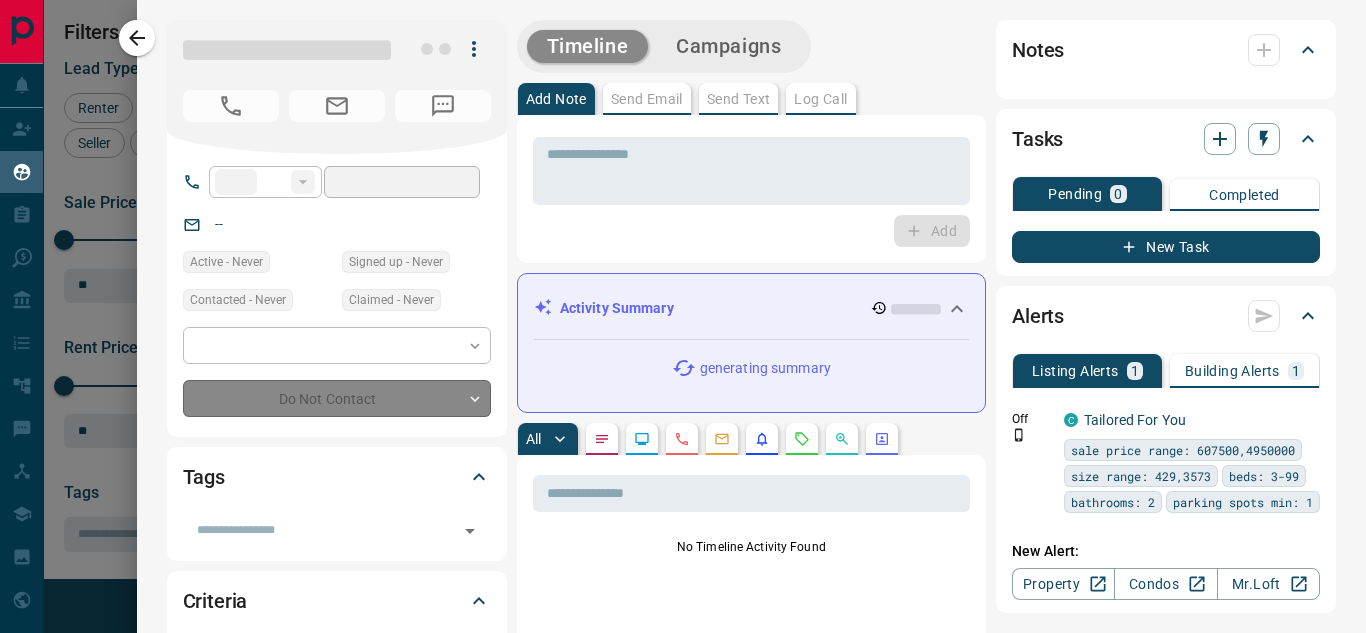 type on "**" 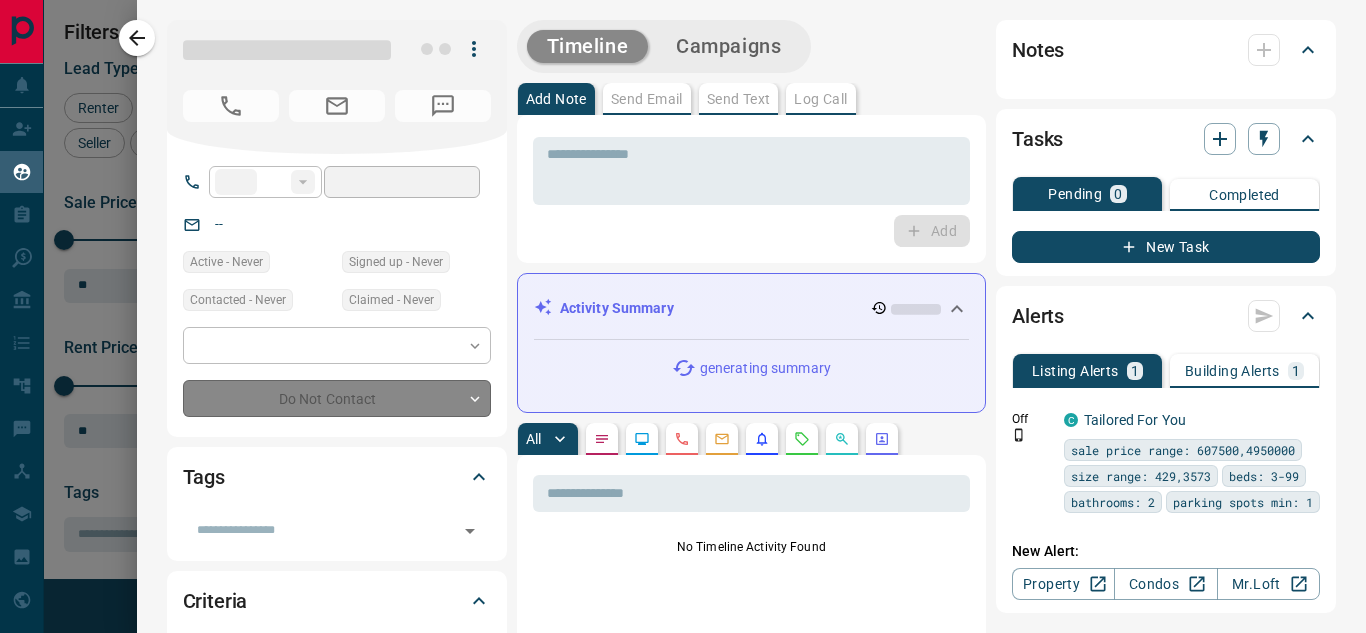 type on "**********" 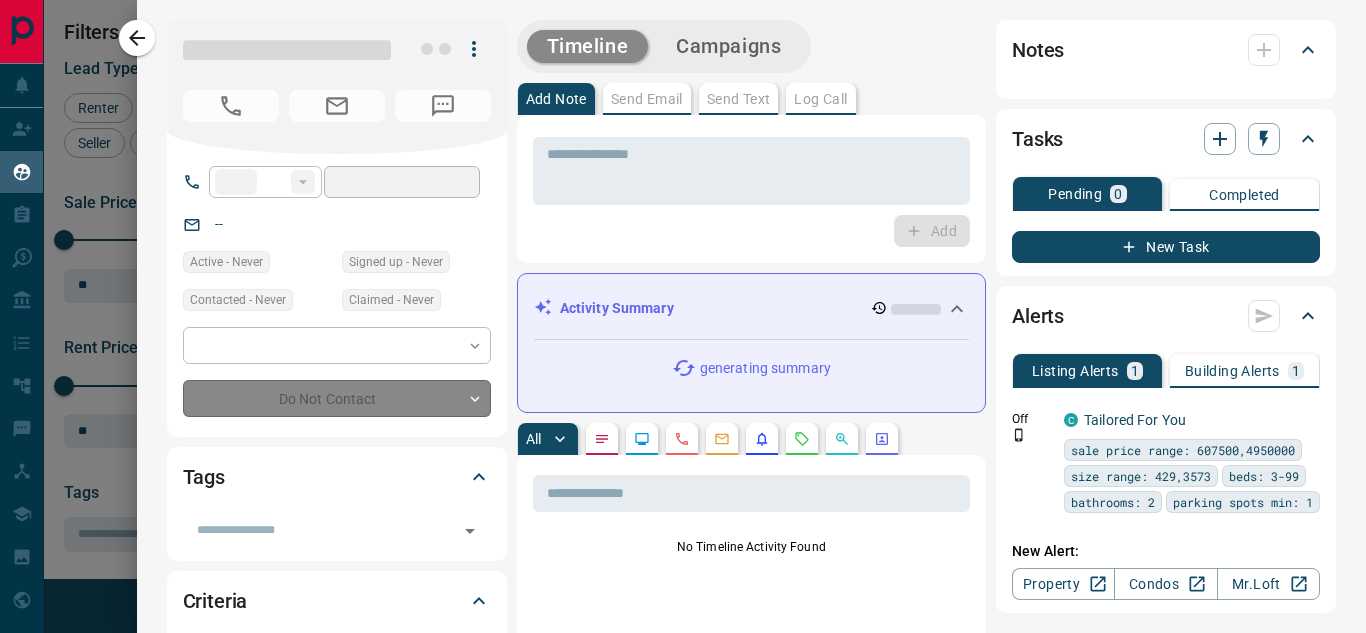 type on "**" 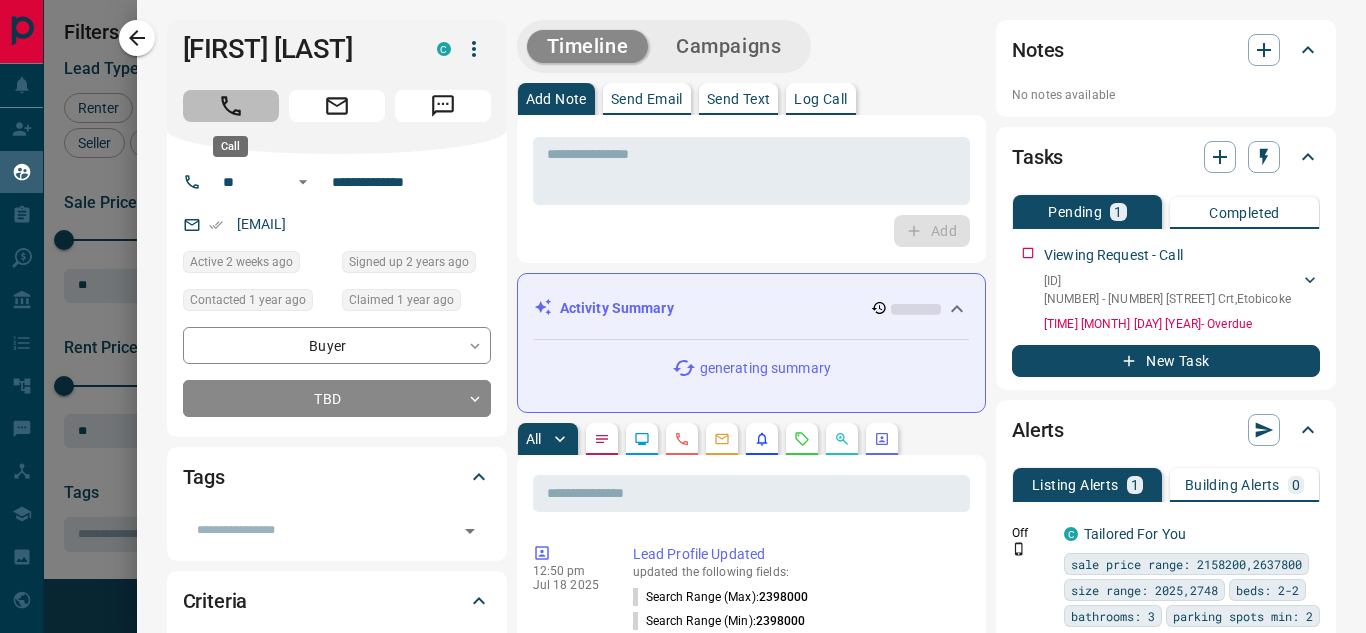 click at bounding box center [231, 106] 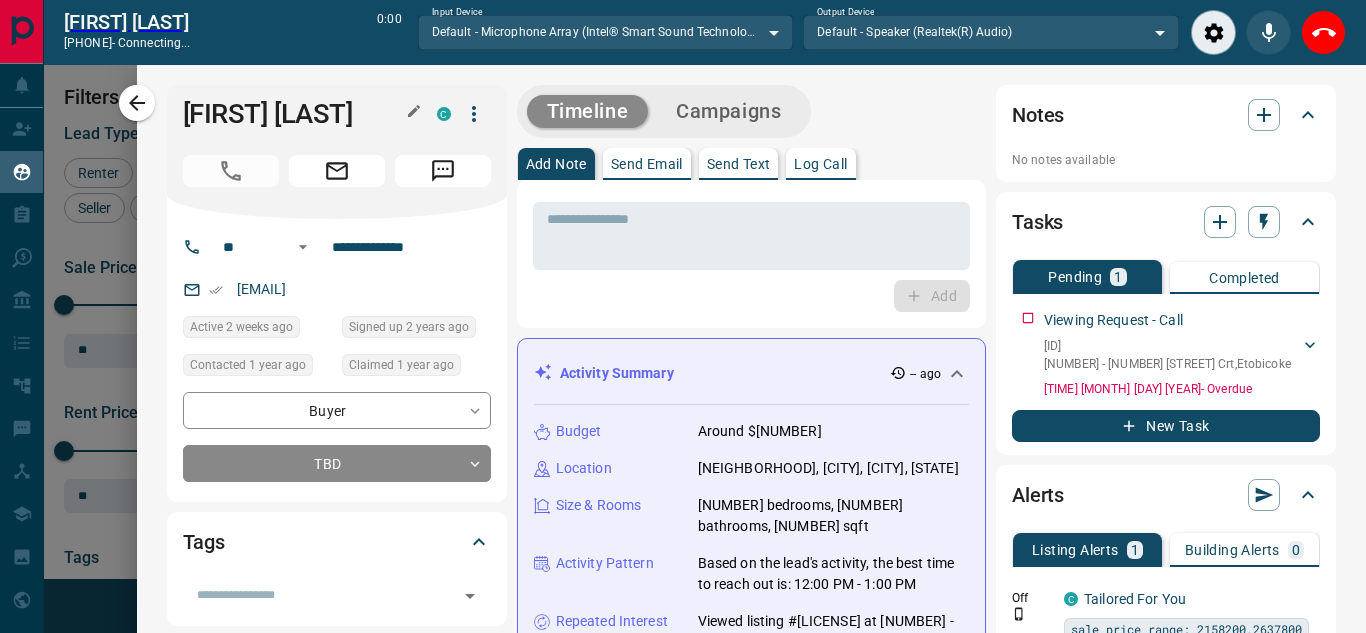 scroll, scrollTop: 377, scrollLeft: 973, axis: both 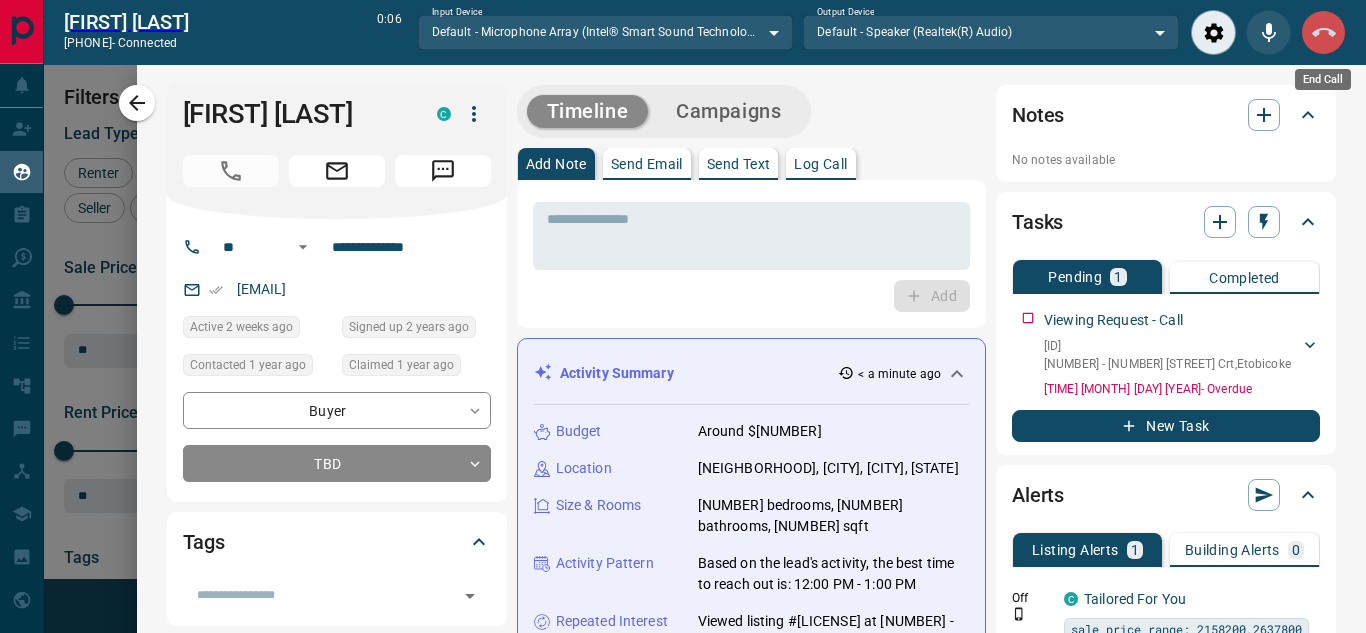 click 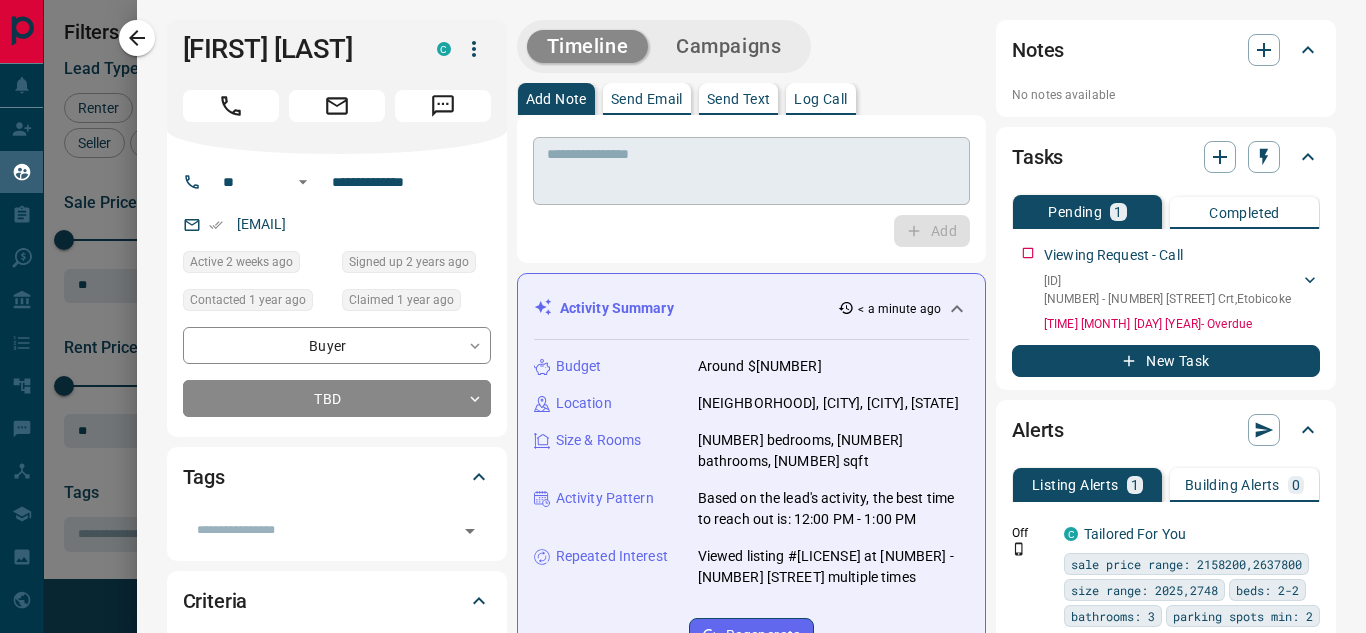 scroll, scrollTop: 16, scrollLeft: 16, axis: both 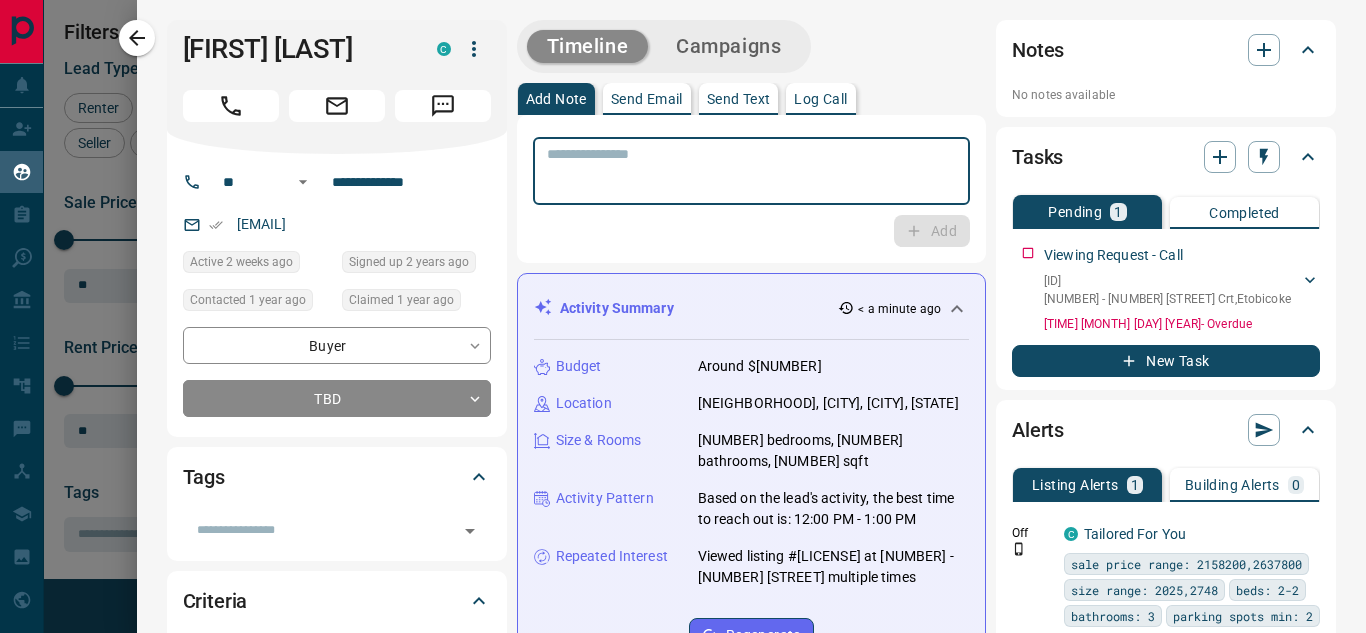 click at bounding box center (751, 171) 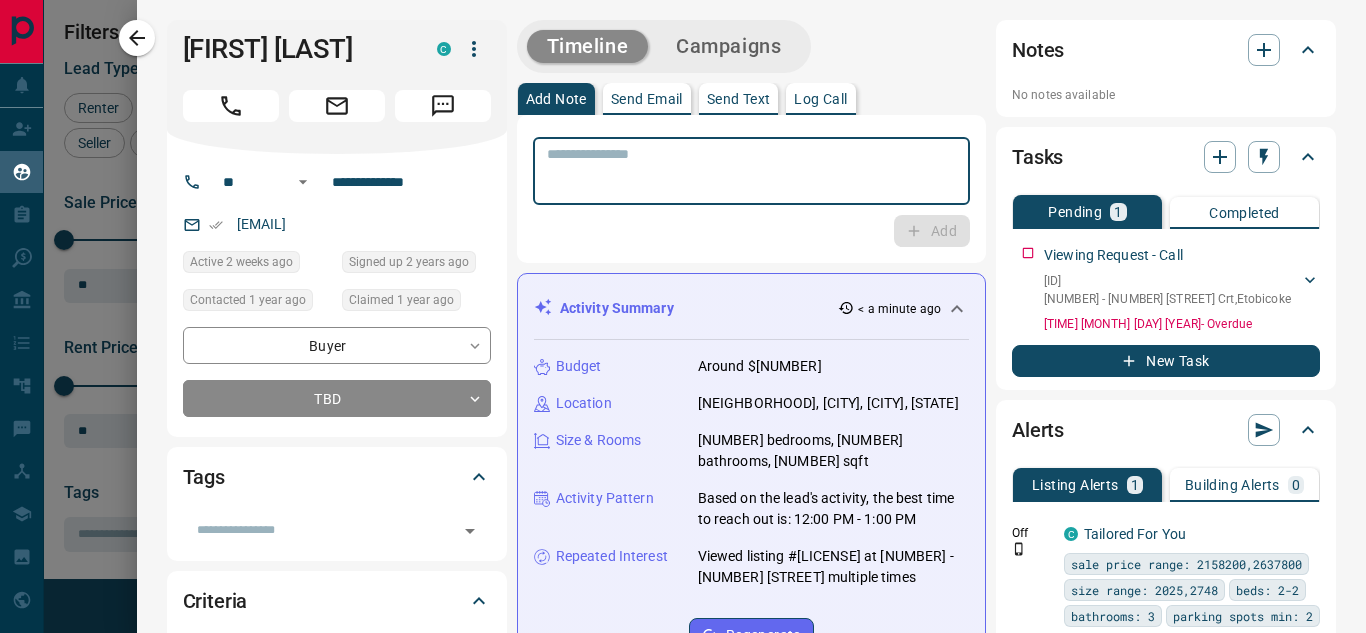 paste on "**********" 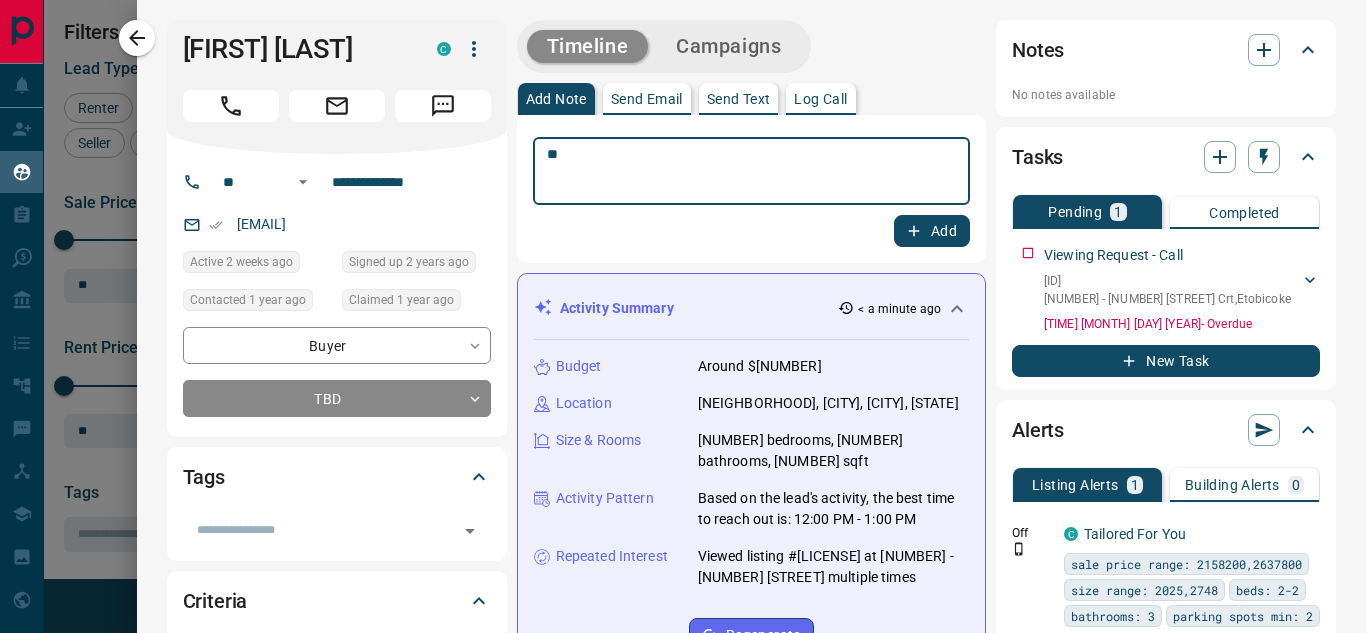 type on "*" 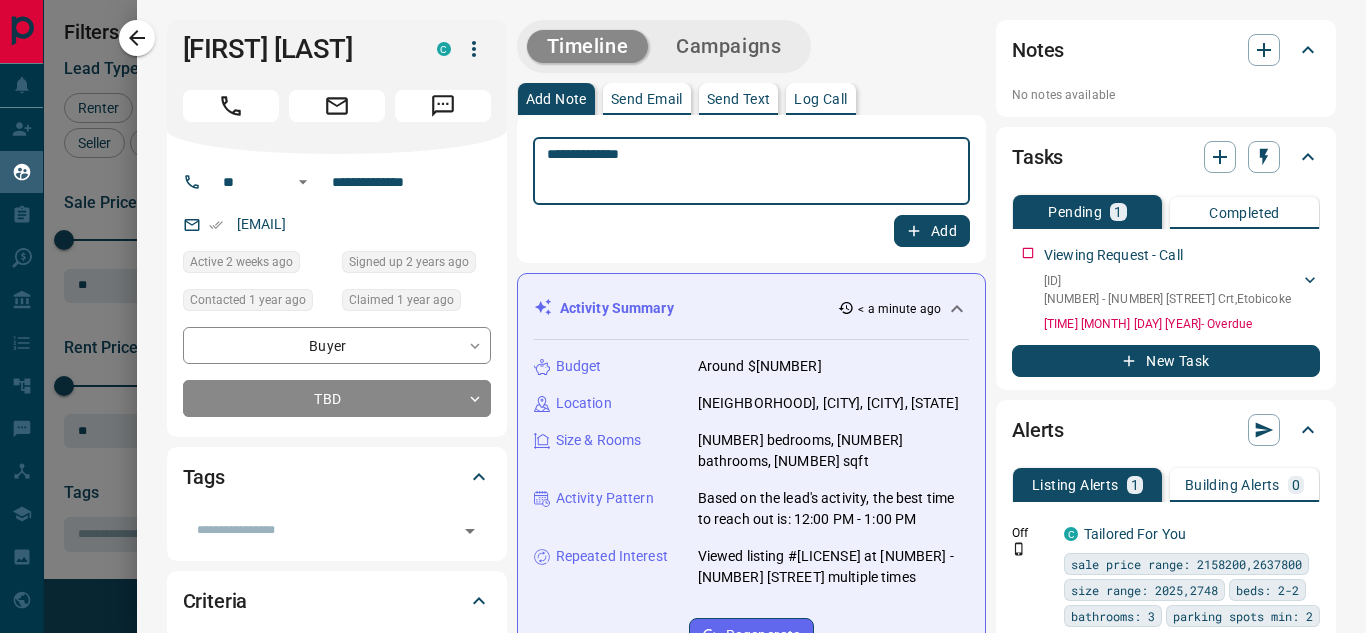 click on "**********" at bounding box center [744, 171] 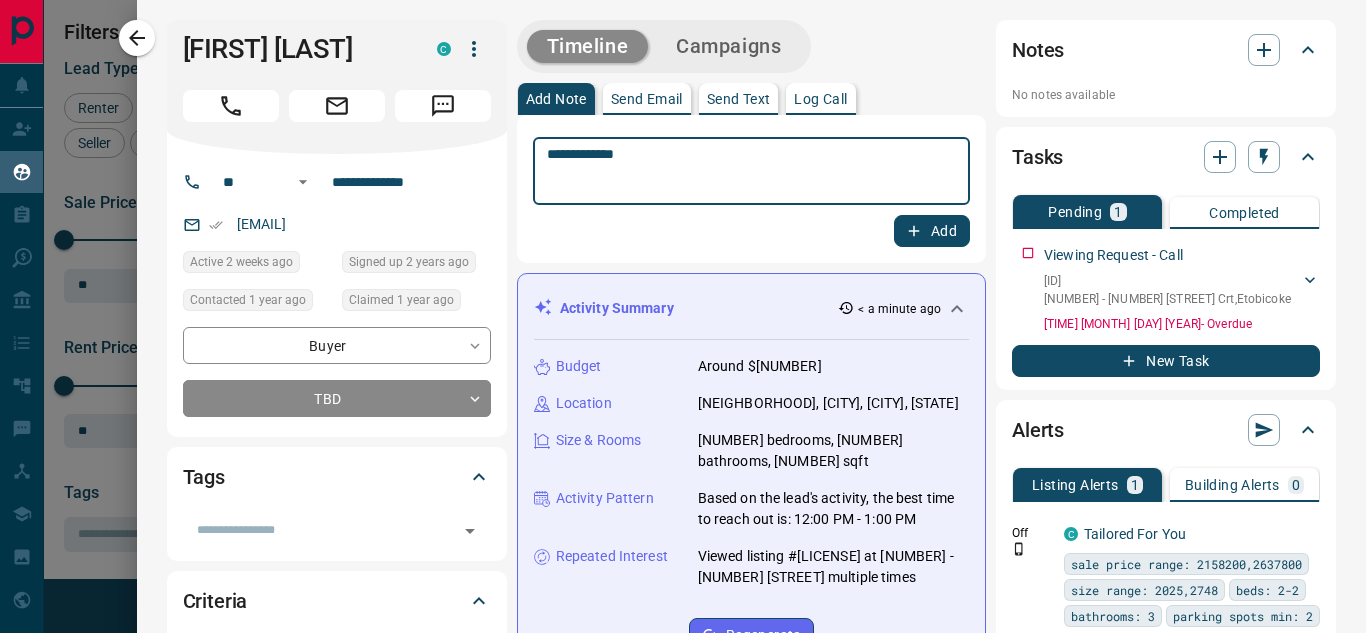 drag, startPoint x: 649, startPoint y: 158, endPoint x: 472, endPoint y: 128, distance: 179.52437 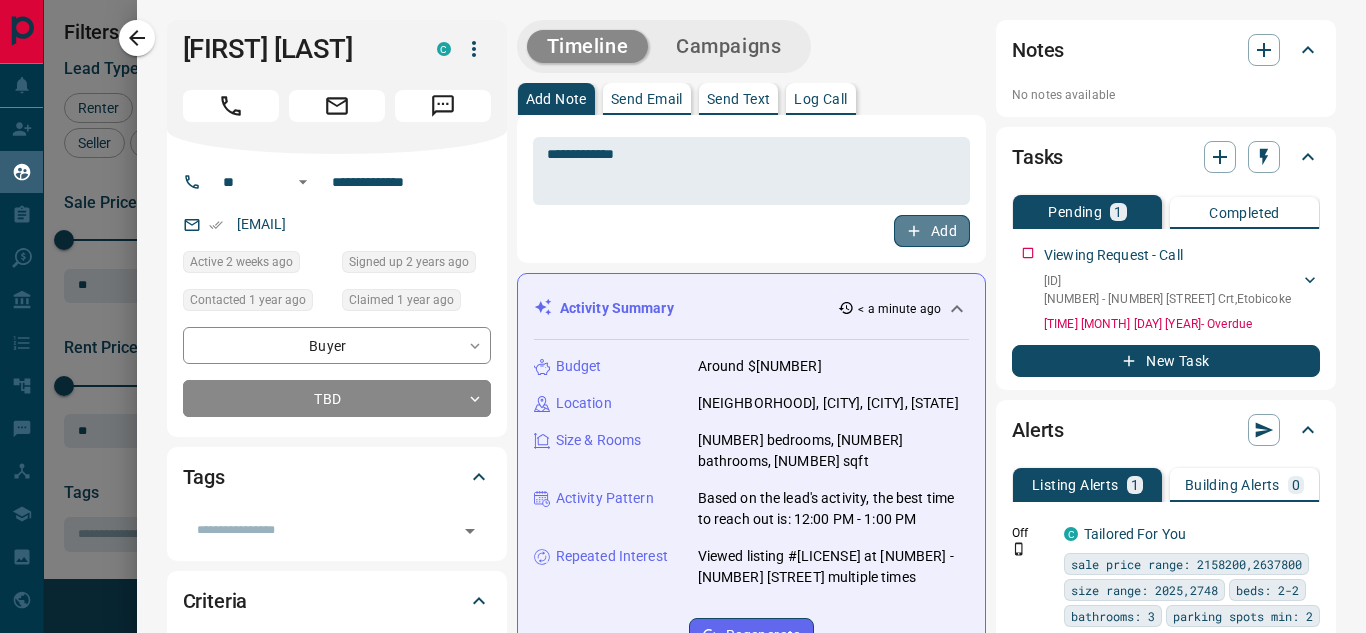 click on "Add" at bounding box center (932, 231) 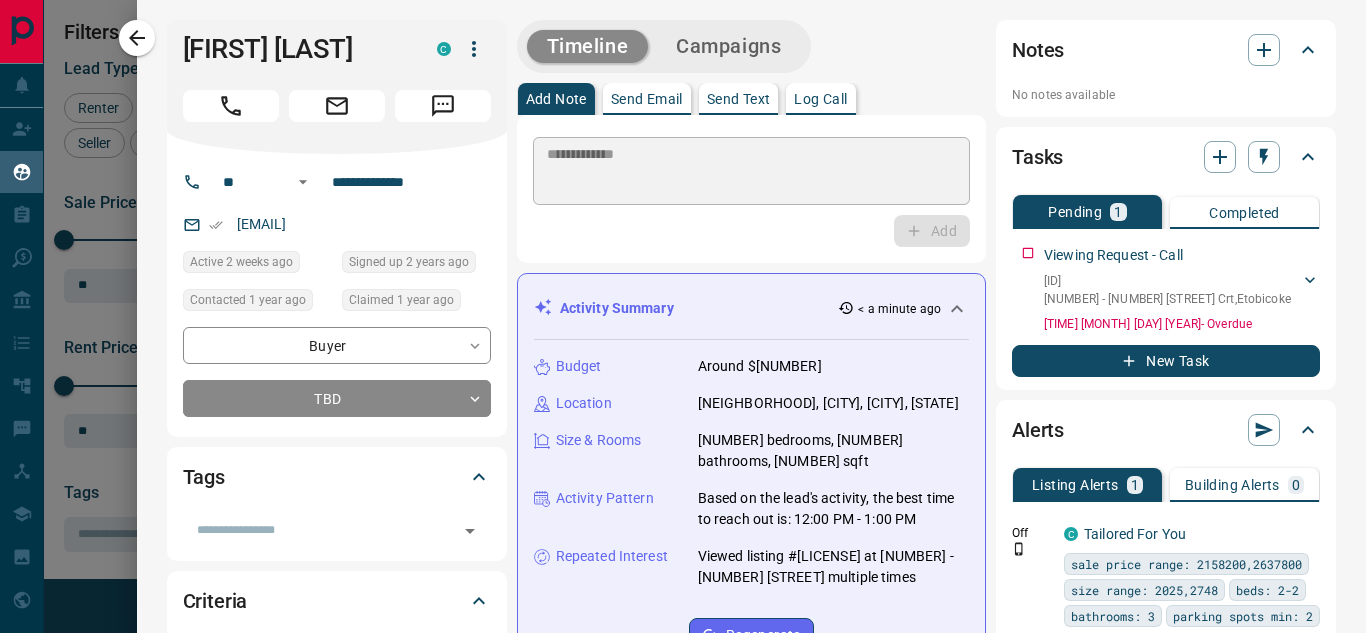 type 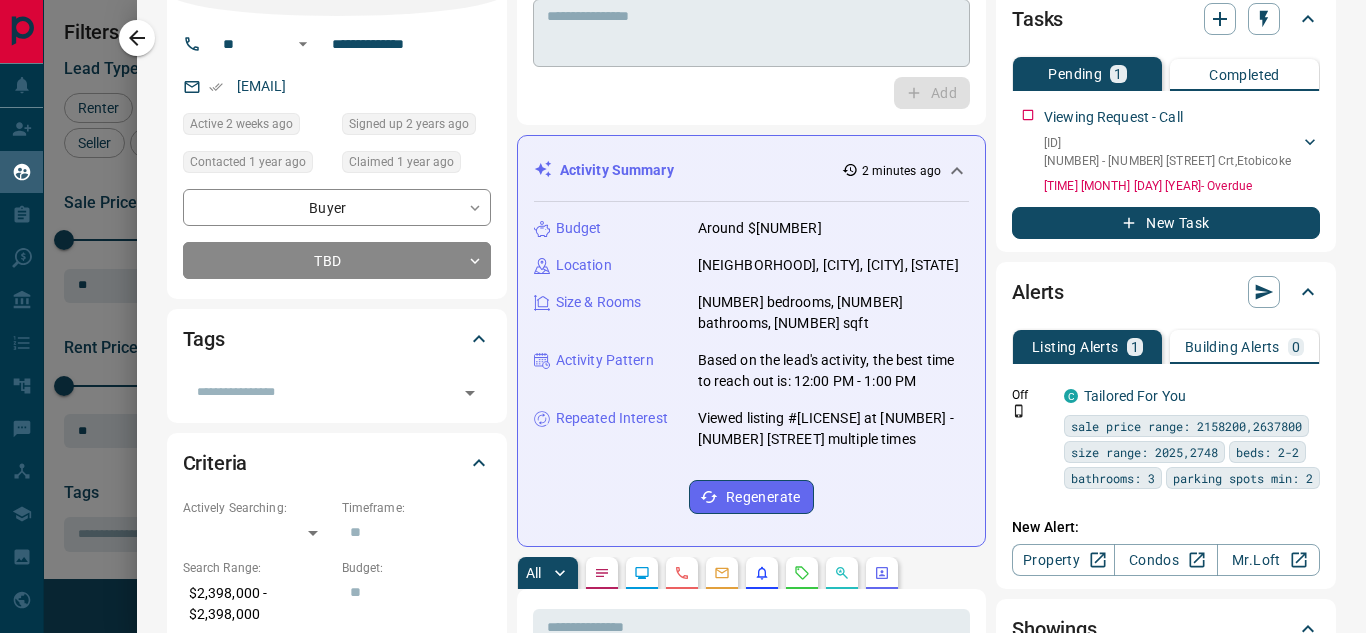 scroll, scrollTop: 0, scrollLeft: 0, axis: both 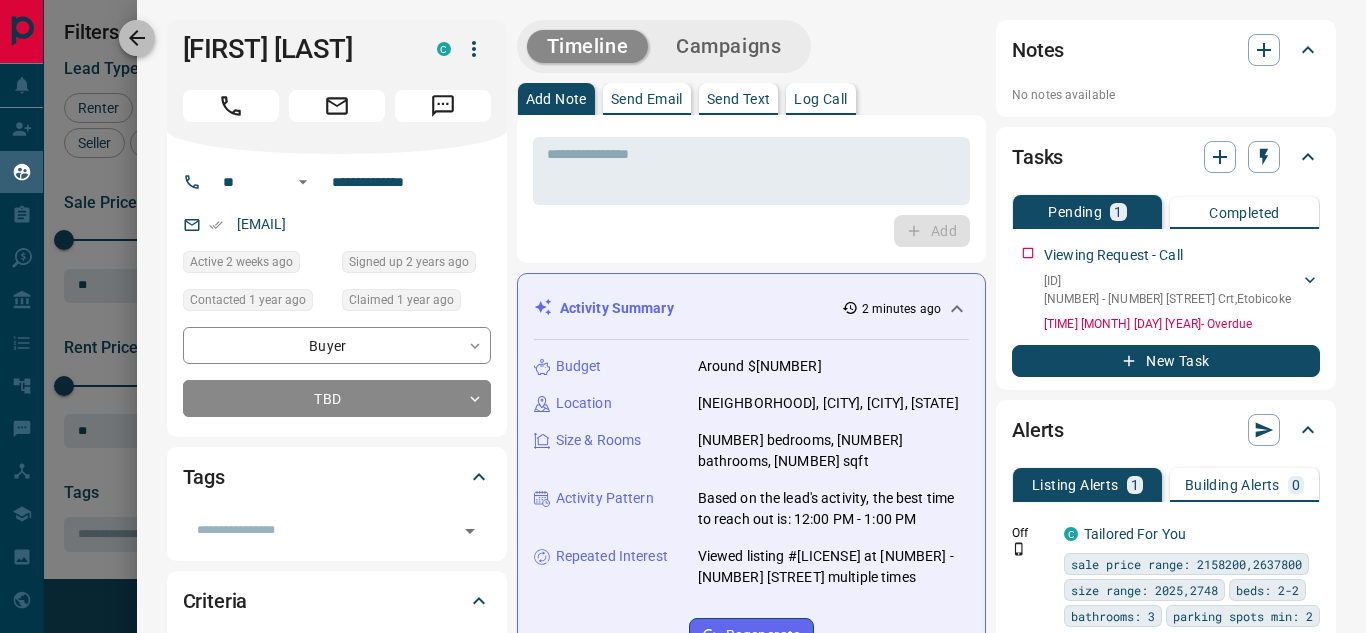 click 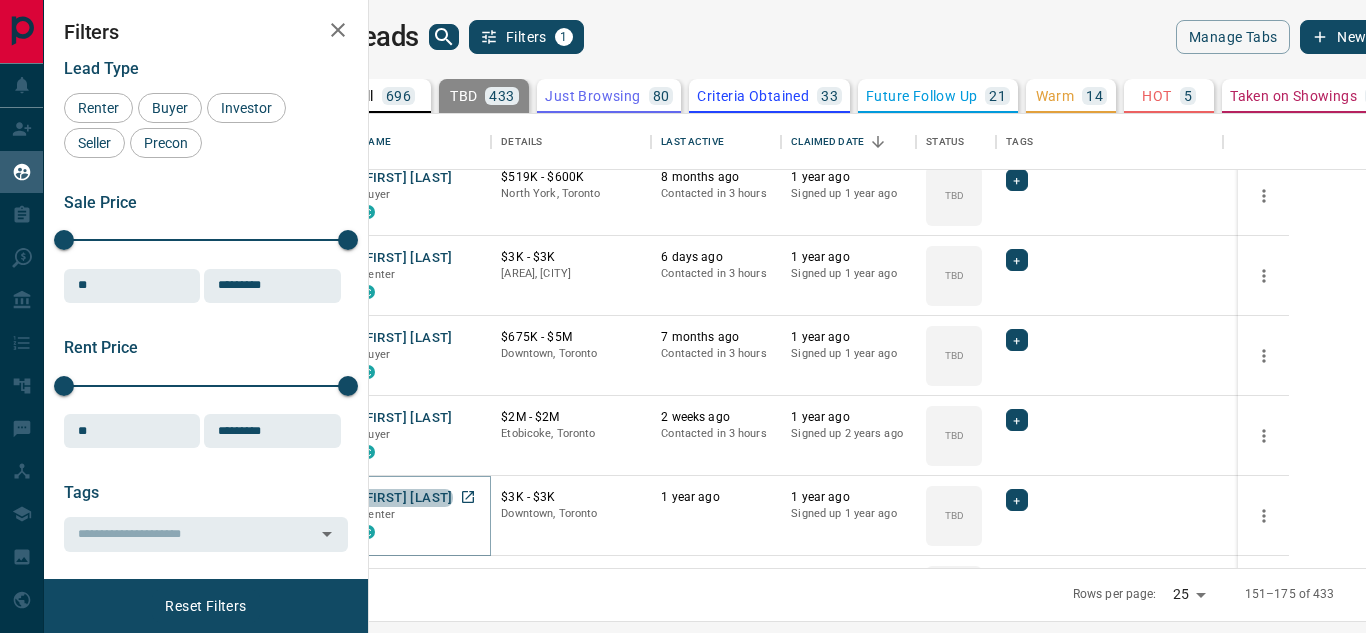 click on "[FIRST] [LAST]" at bounding box center [406, 498] 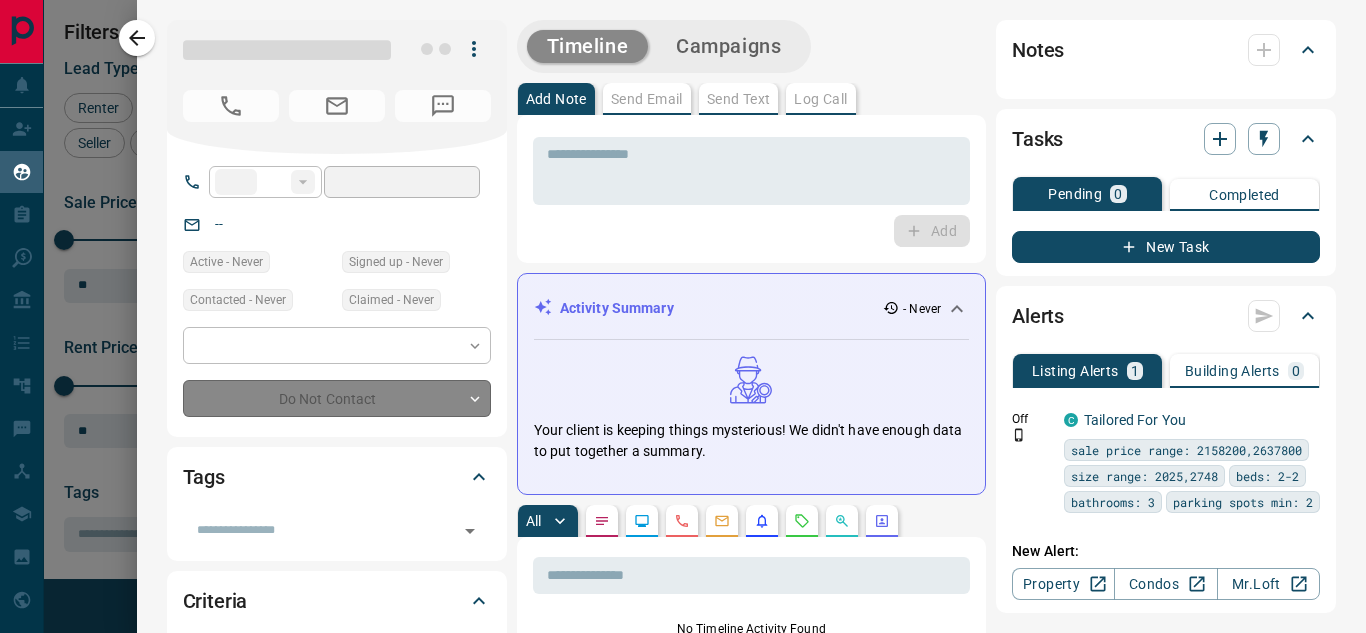 type on "**" 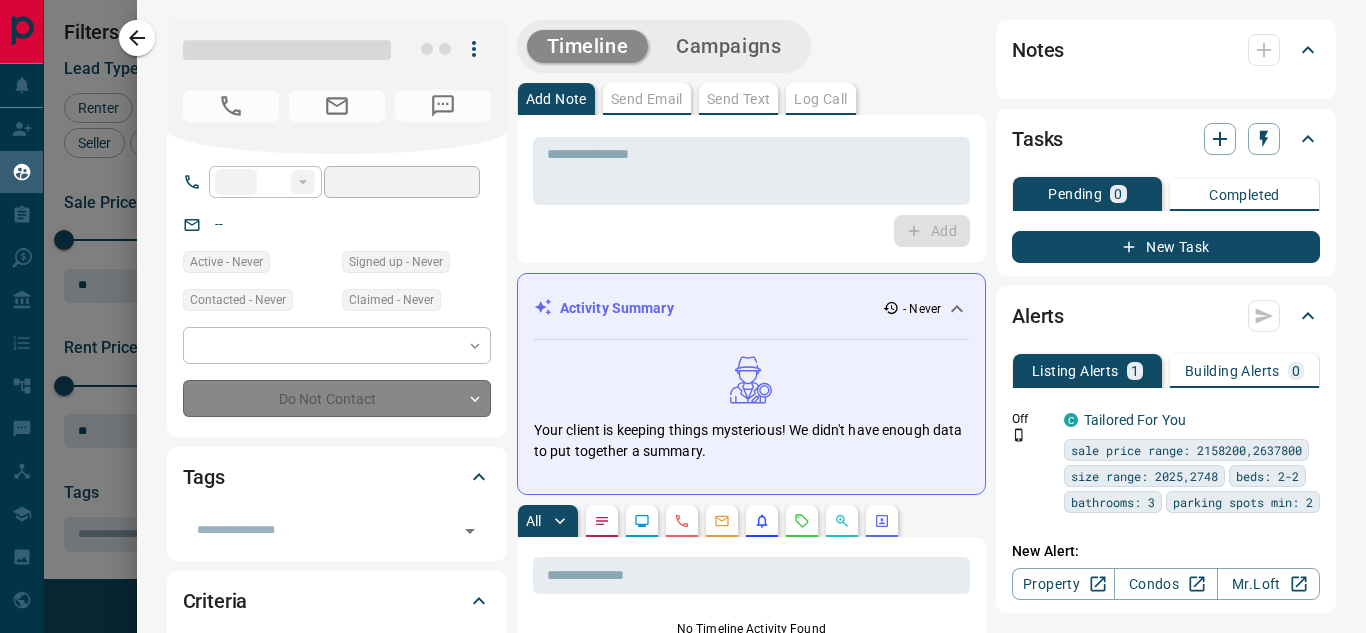 type on "**********" 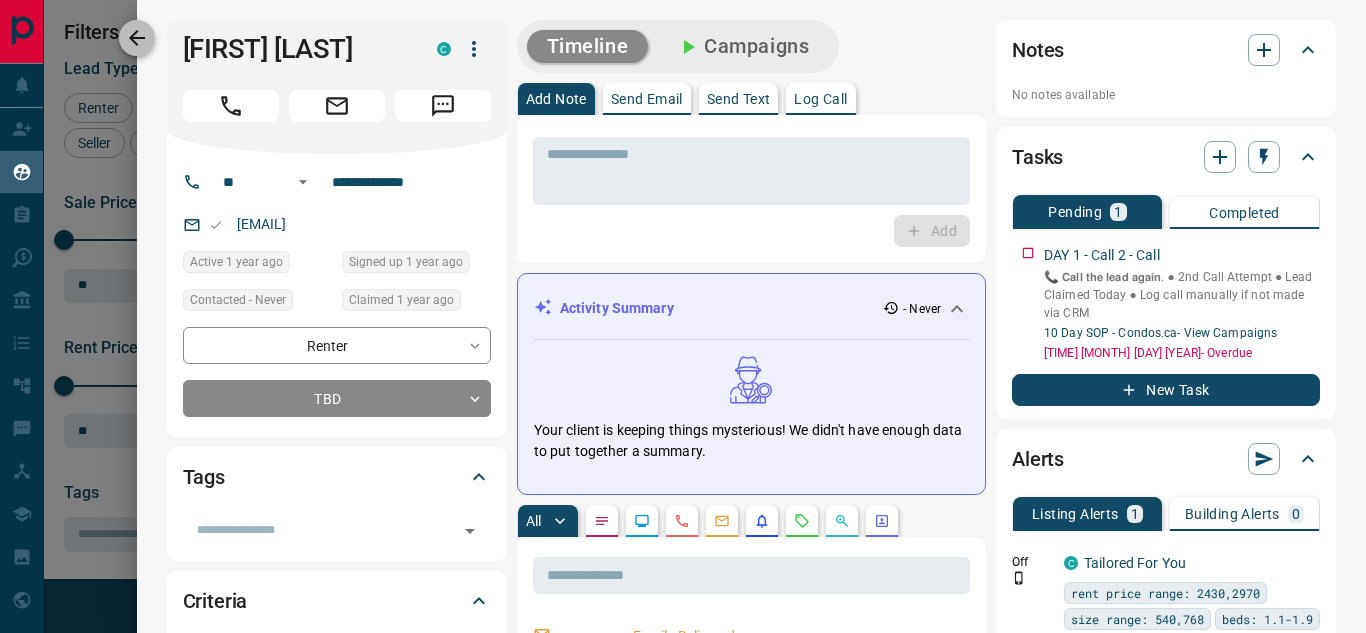 click 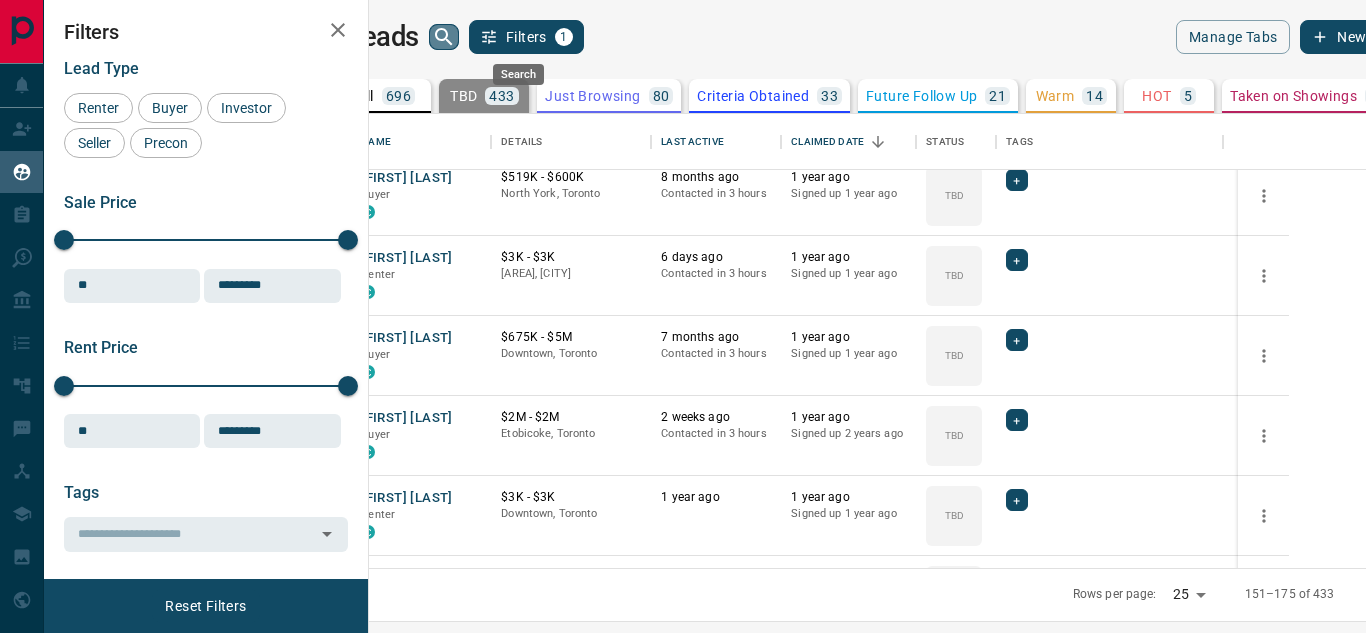 click 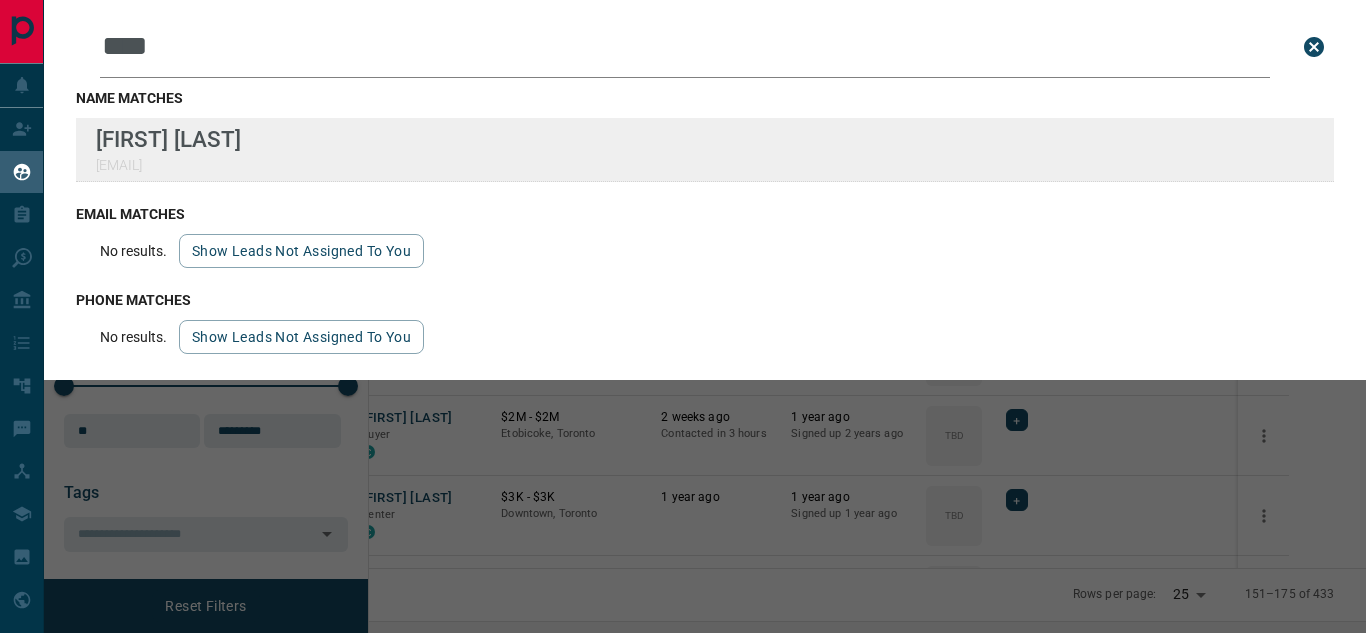 type on "***" 